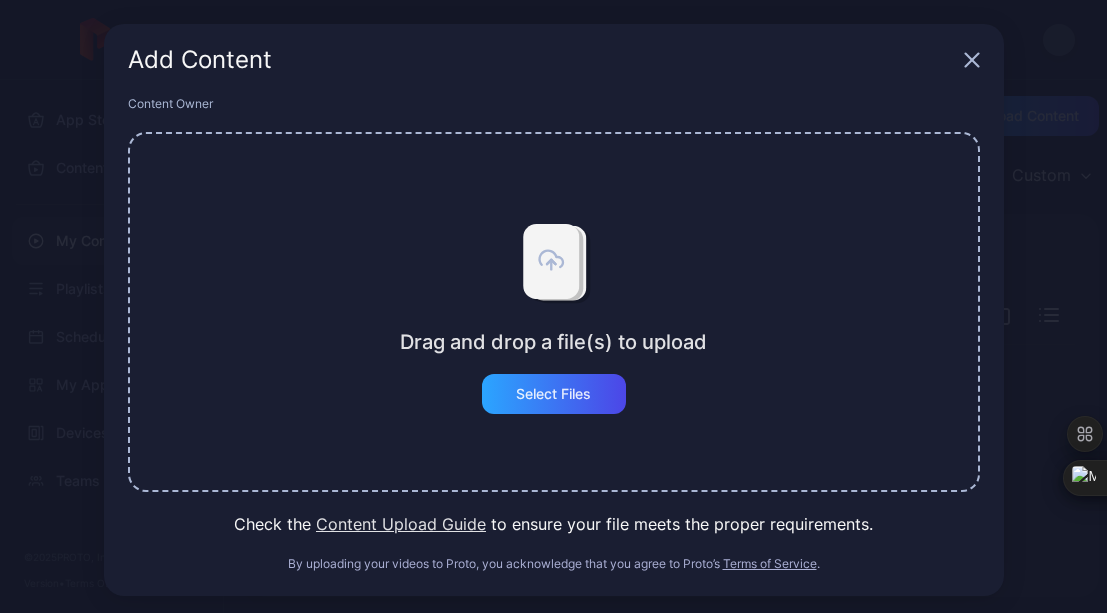 scroll, scrollTop: 0, scrollLeft: 0, axis: both 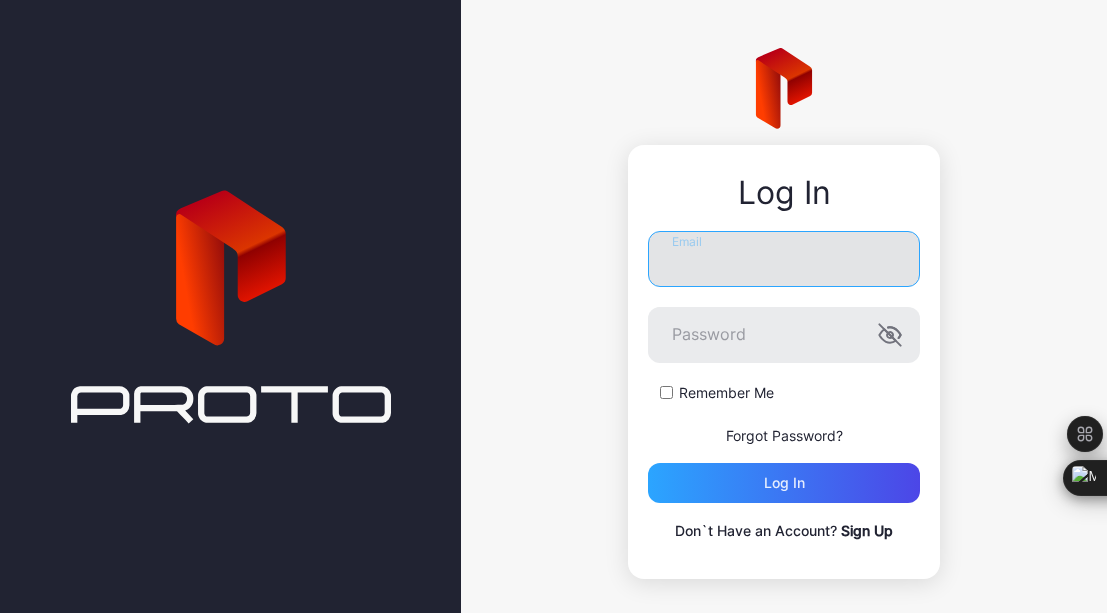 click on "Email" at bounding box center (784, 259) 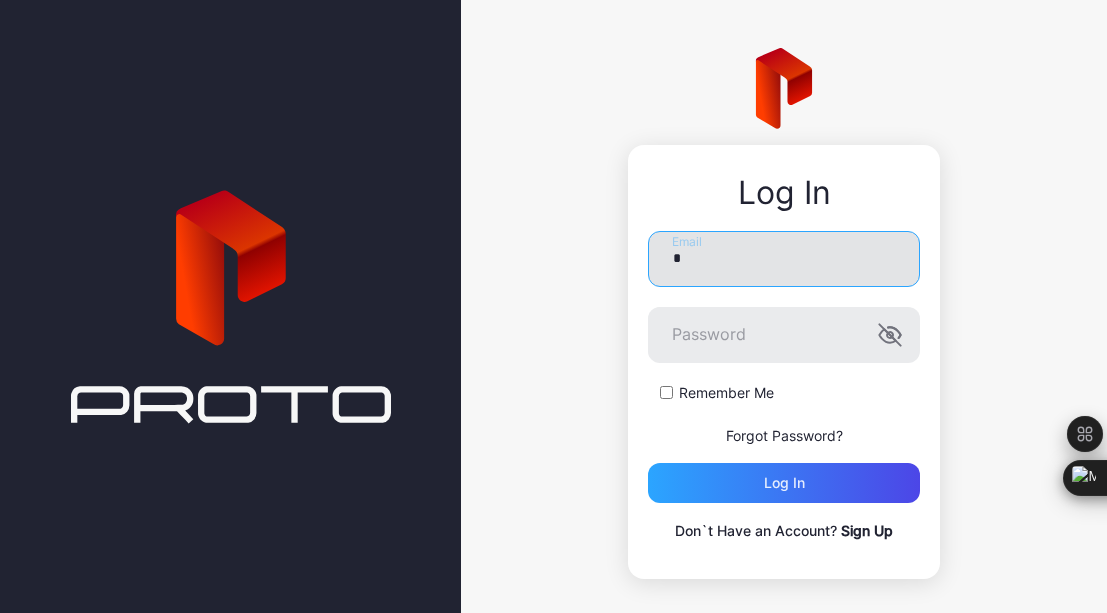 type on "**********" 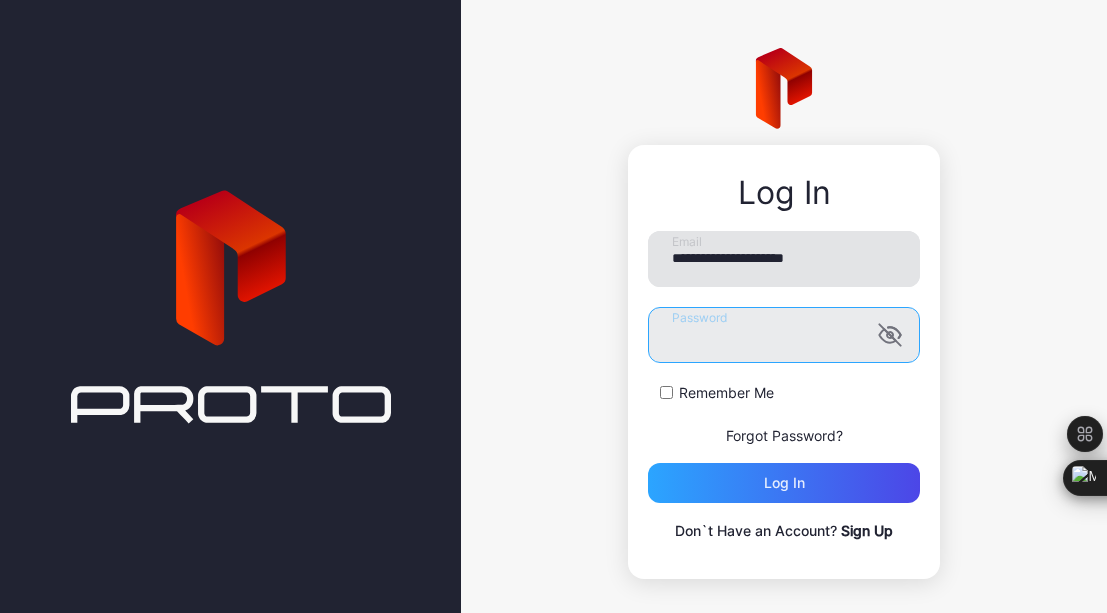 click on "Log in" at bounding box center [784, 483] 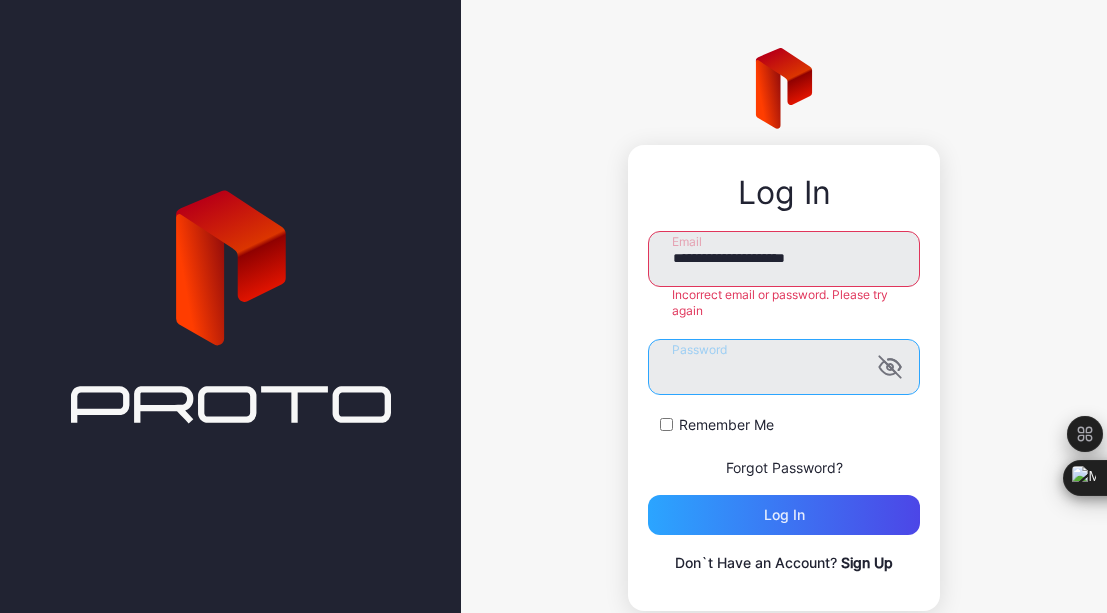 click on "**********" at bounding box center [784, 329] 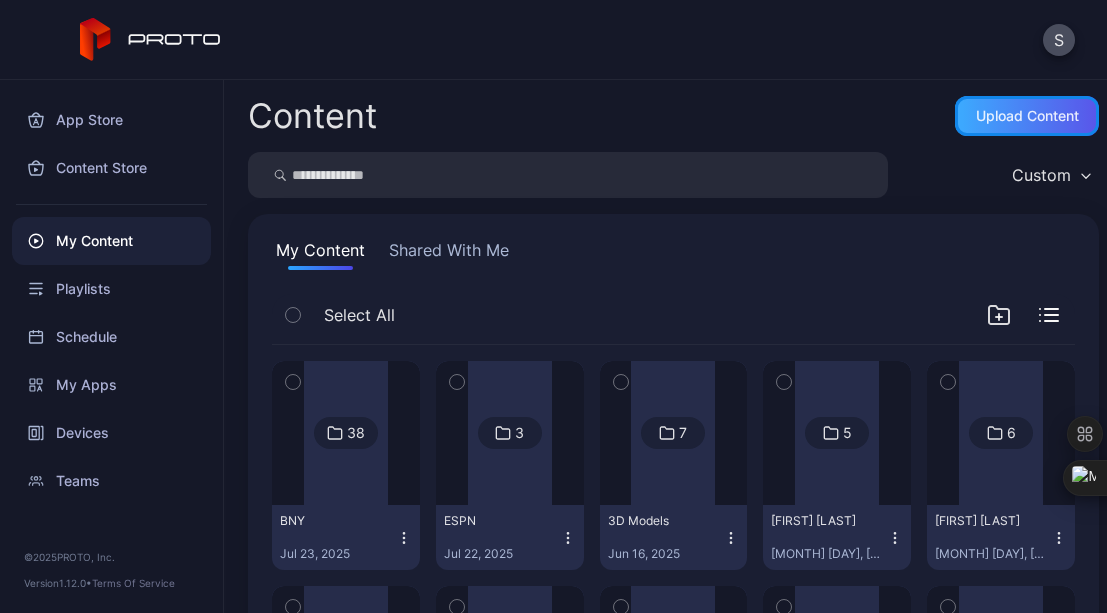 click on "Upload Content" at bounding box center [1027, 116] 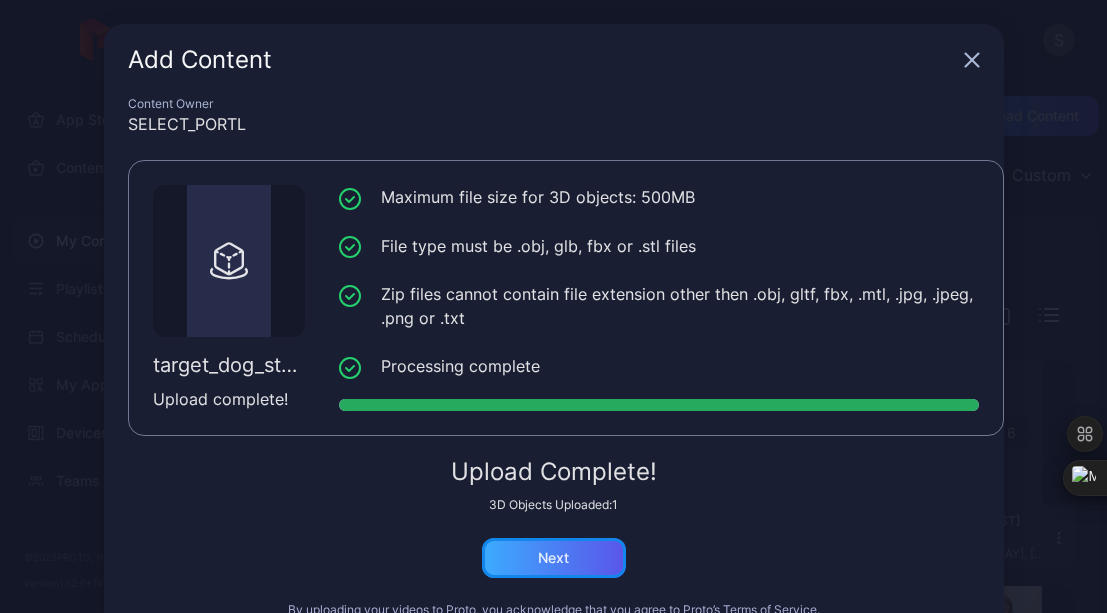 click on "Next" at bounding box center (553, 558) 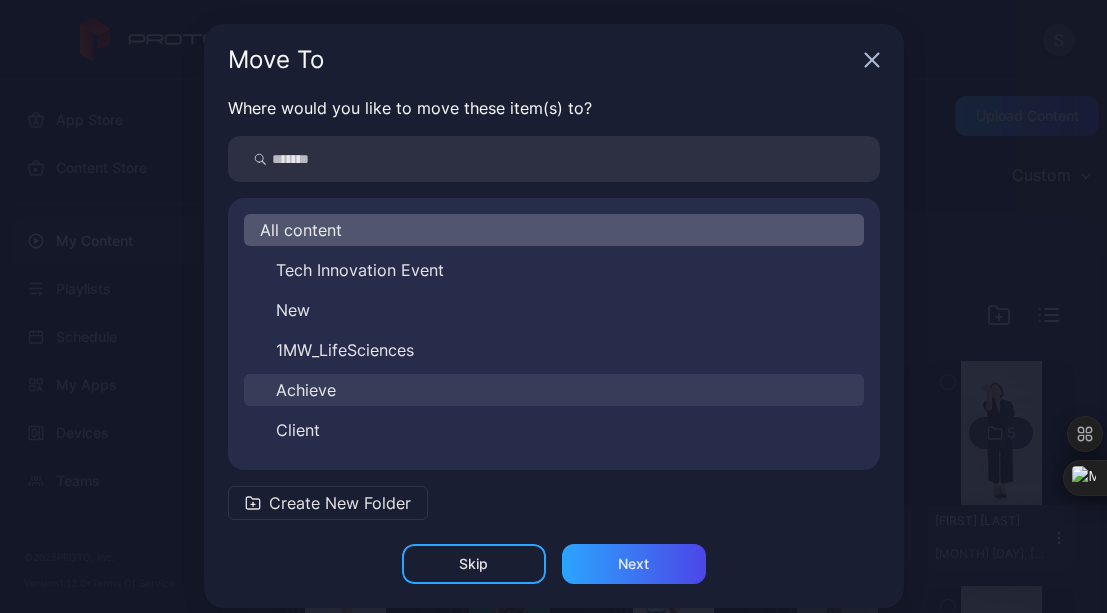 scroll, scrollTop: 232, scrollLeft: 0, axis: vertical 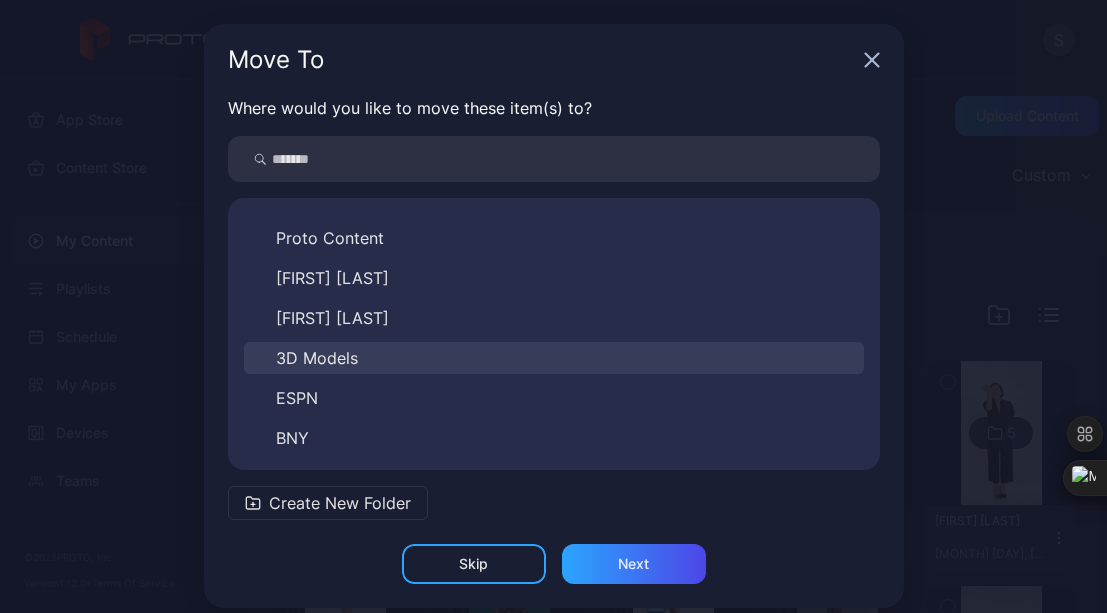 click on "3D Models" at bounding box center (554, 358) 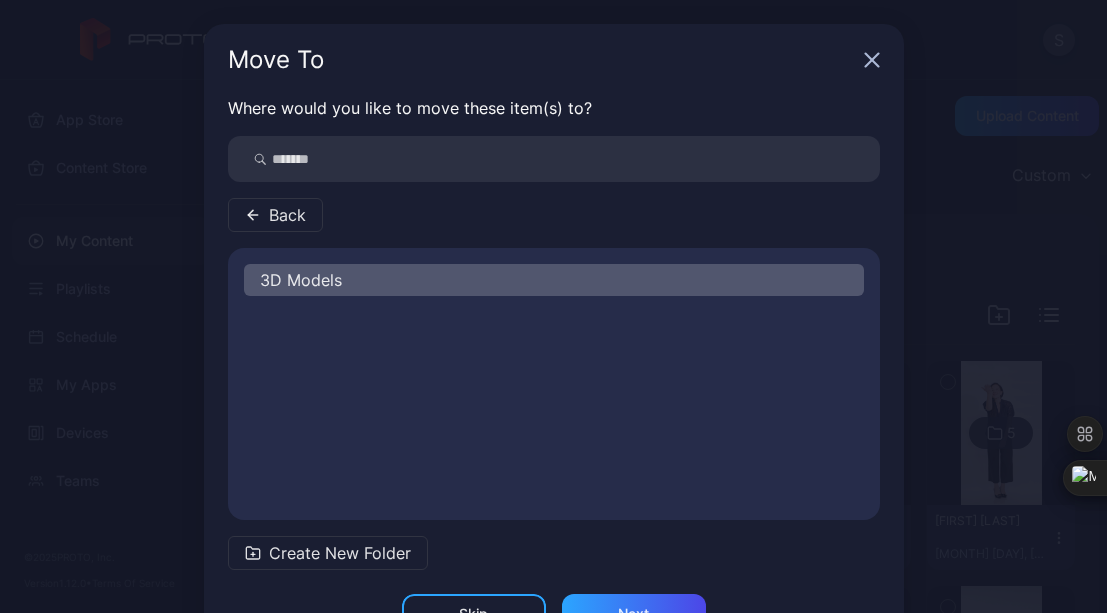 scroll, scrollTop: 0, scrollLeft: 0, axis: both 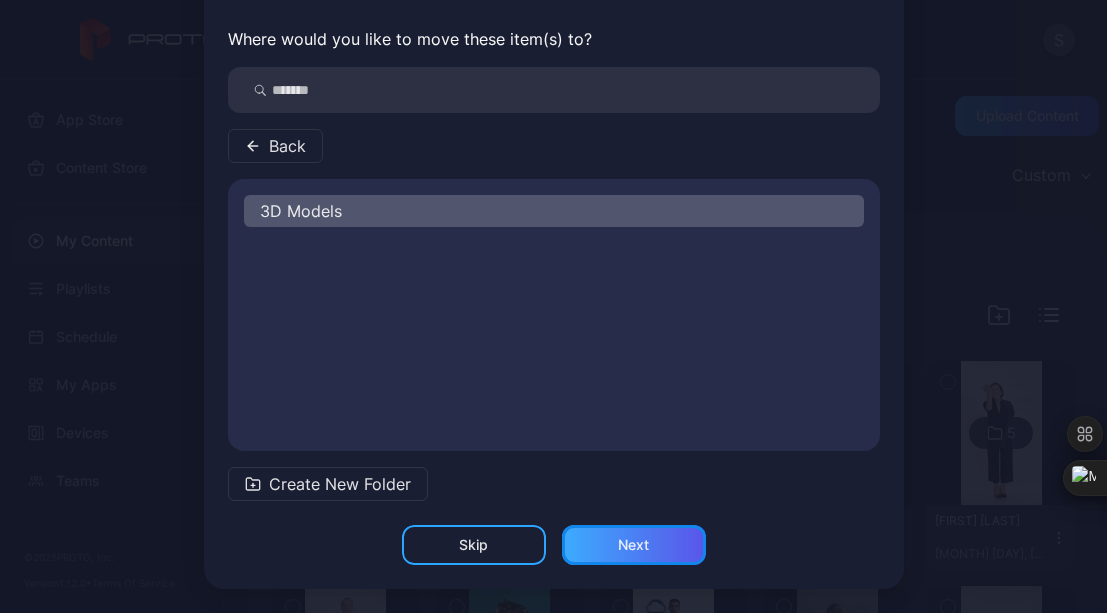 click on "Next" at bounding box center (633, 545) 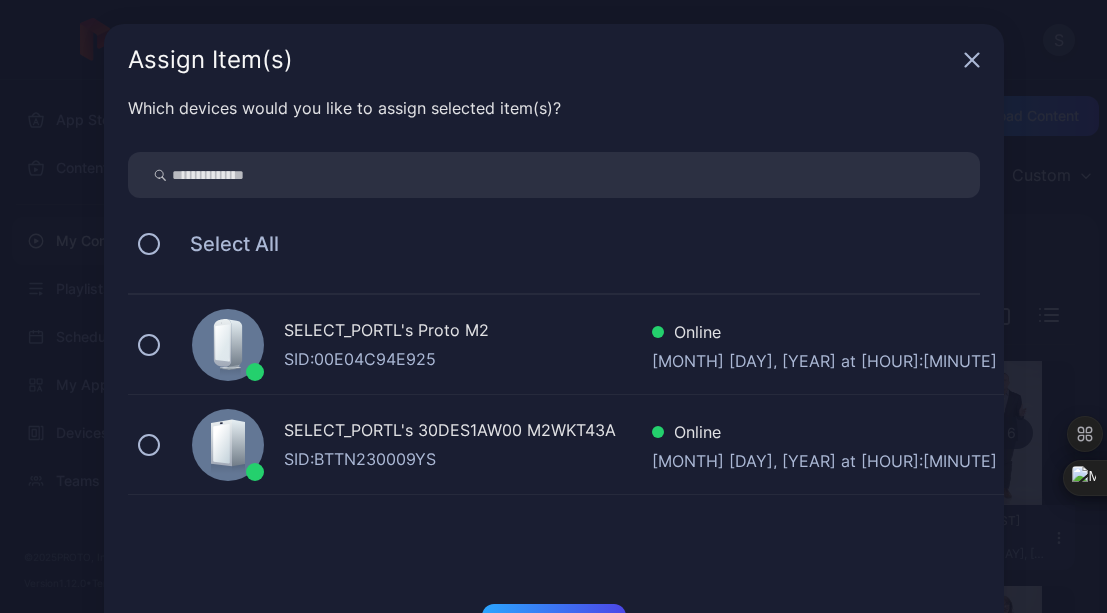 click on "SELECT_PORTL's 30DES1AW00 M2WKT43A" at bounding box center [468, 432] 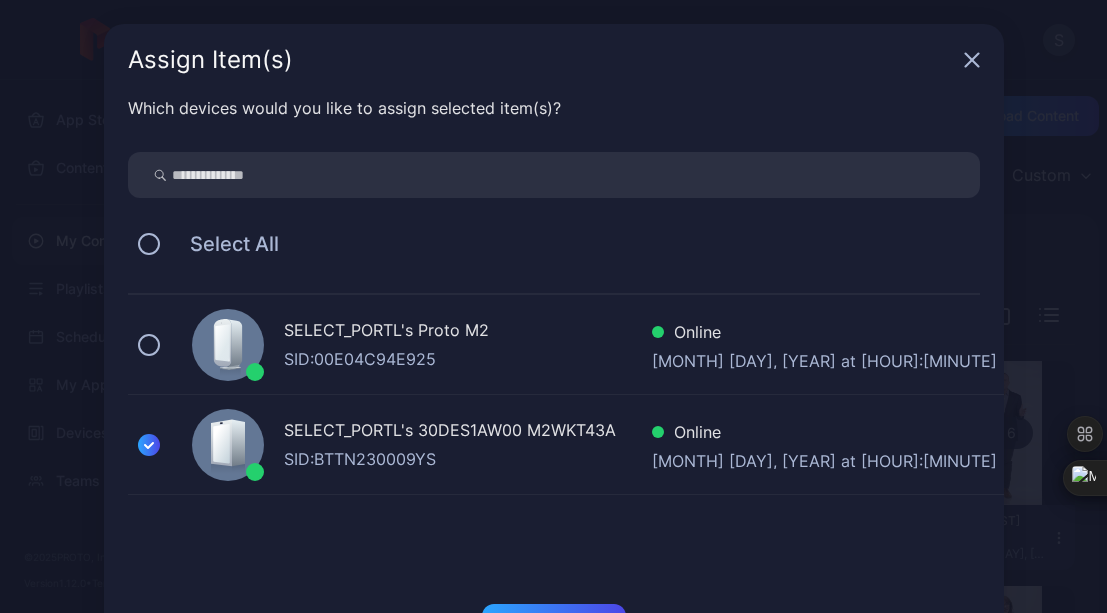 scroll, scrollTop: 79, scrollLeft: 0, axis: vertical 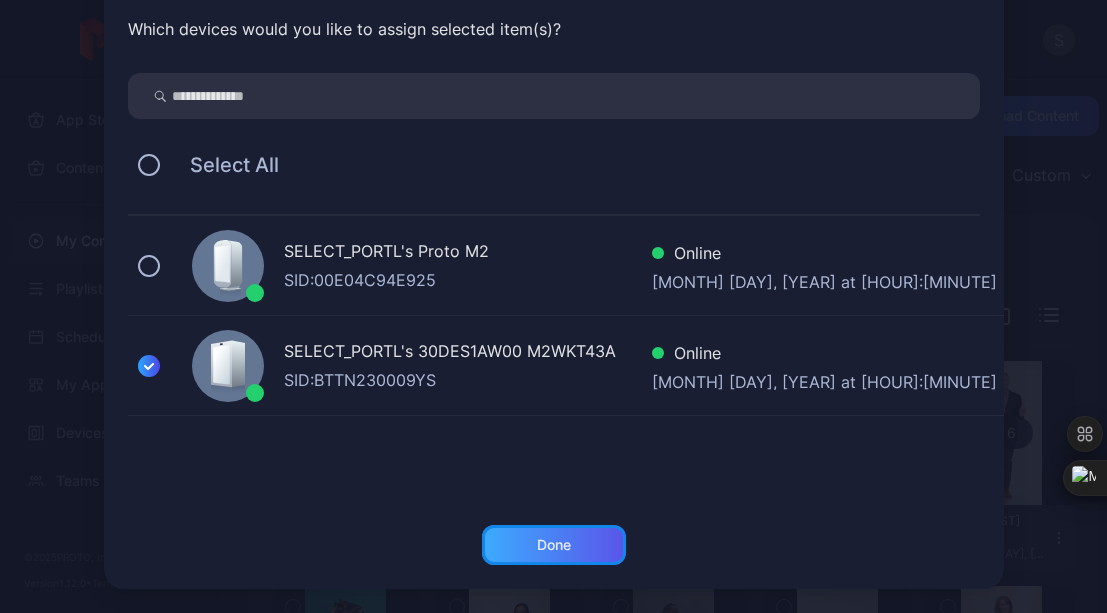 click on "Done" at bounding box center (554, 545) 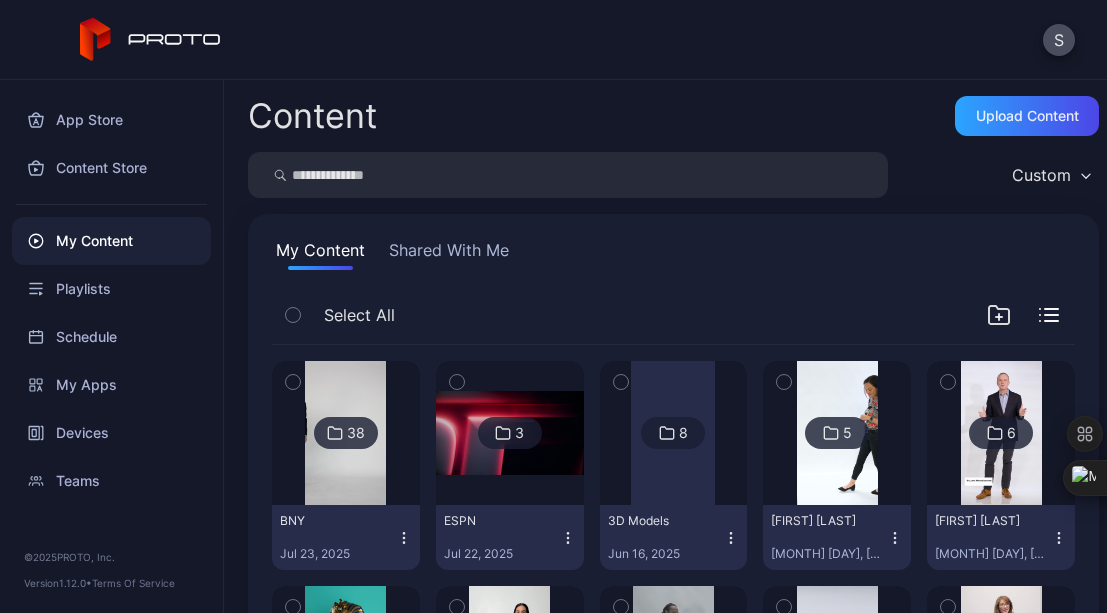 click 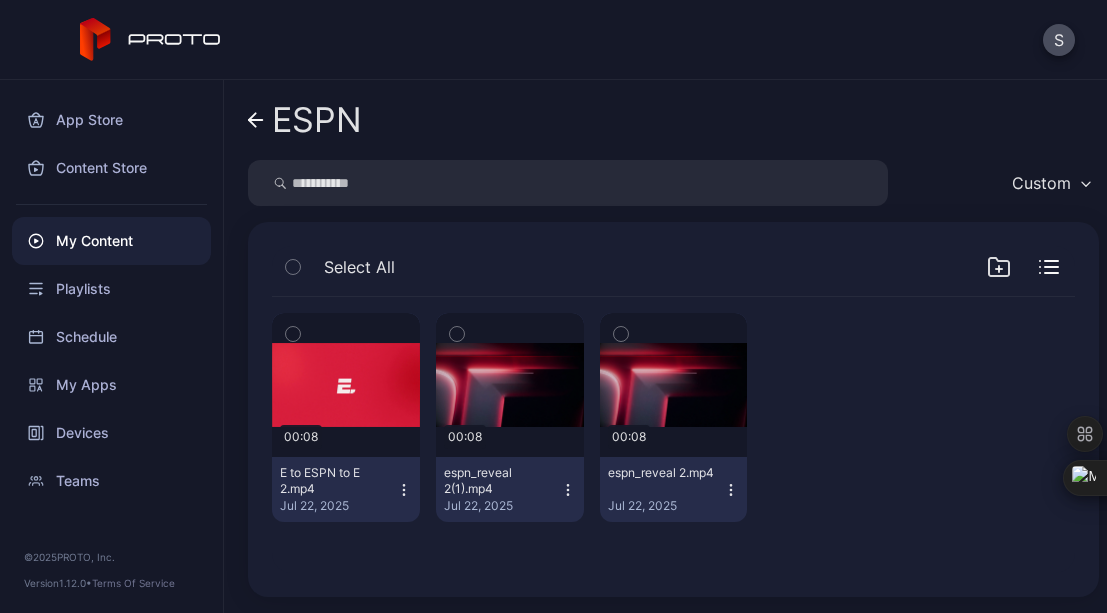 click on "My Content" at bounding box center (111, 241) 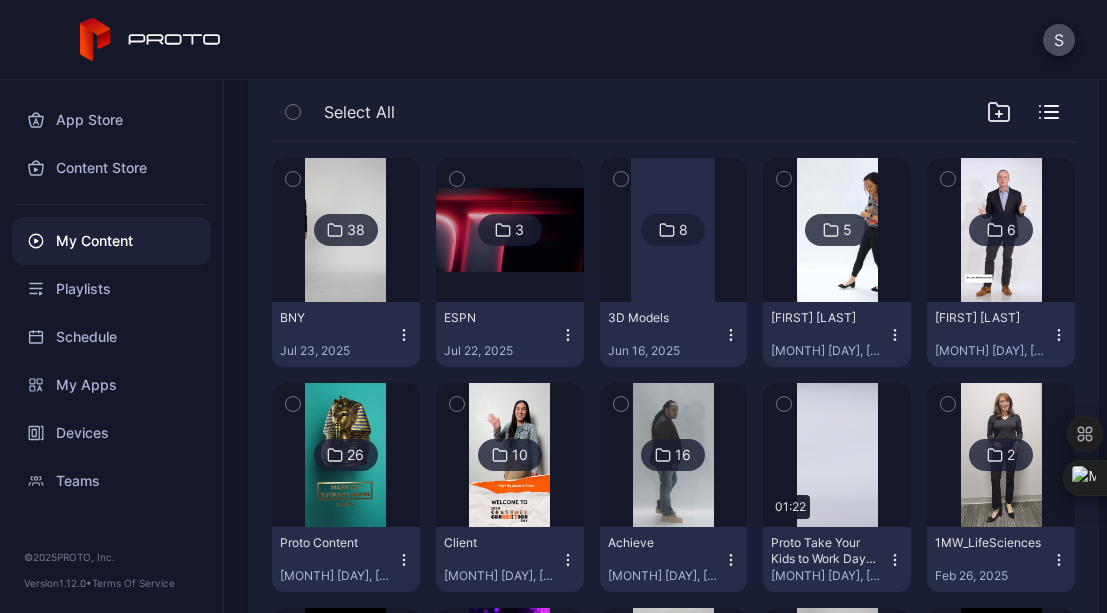 scroll, scrollTop: 0, scrollLeft: 0, axis: both 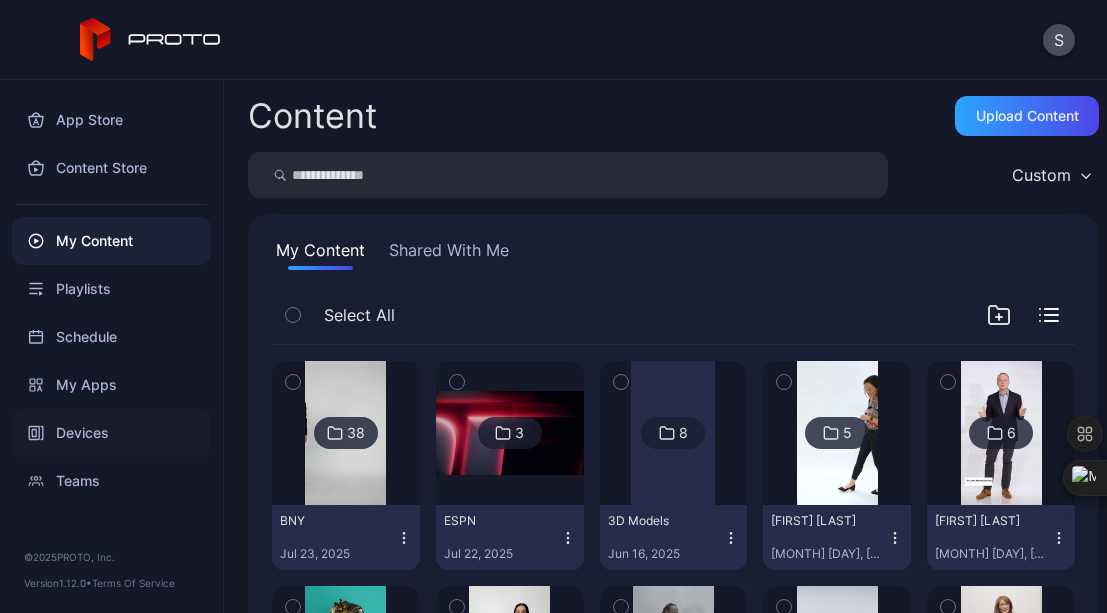 click on "Devices" at bounding box center (111, 433) 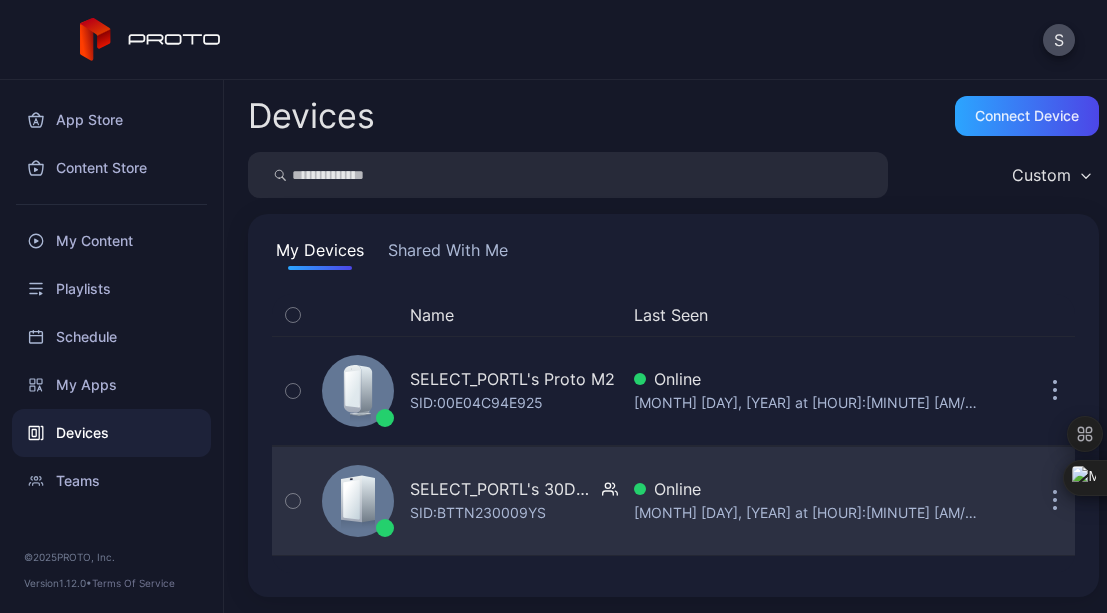 click on "SELECT_PORTL's 30DES1AW00 M2WKT43A" at bounding box center (502, 489) 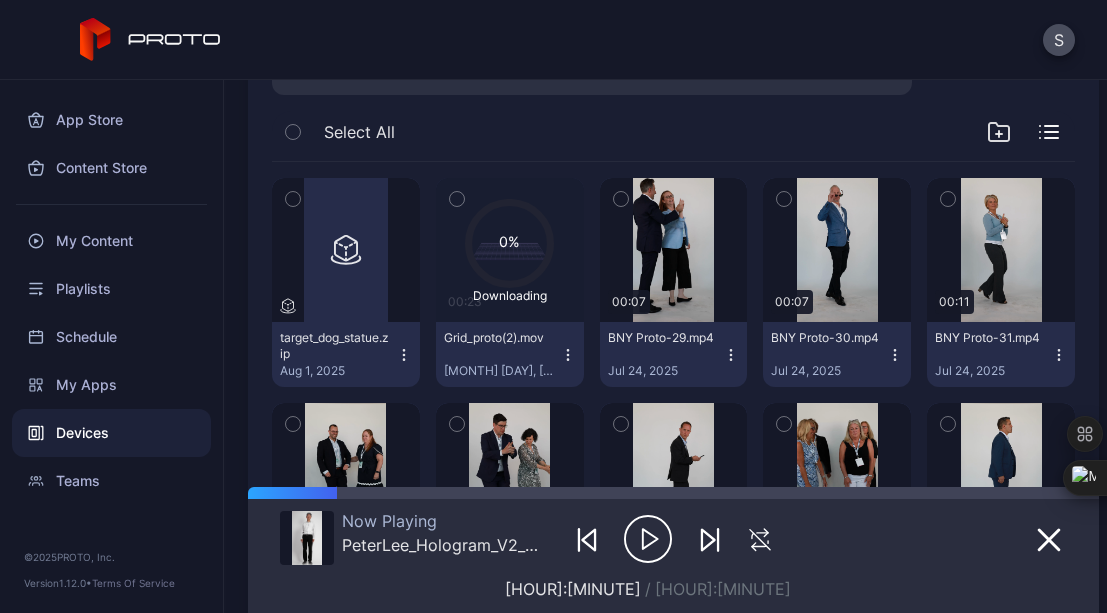 scroll, scrollTop: 324, scrollLeft: 0, axis: vertical 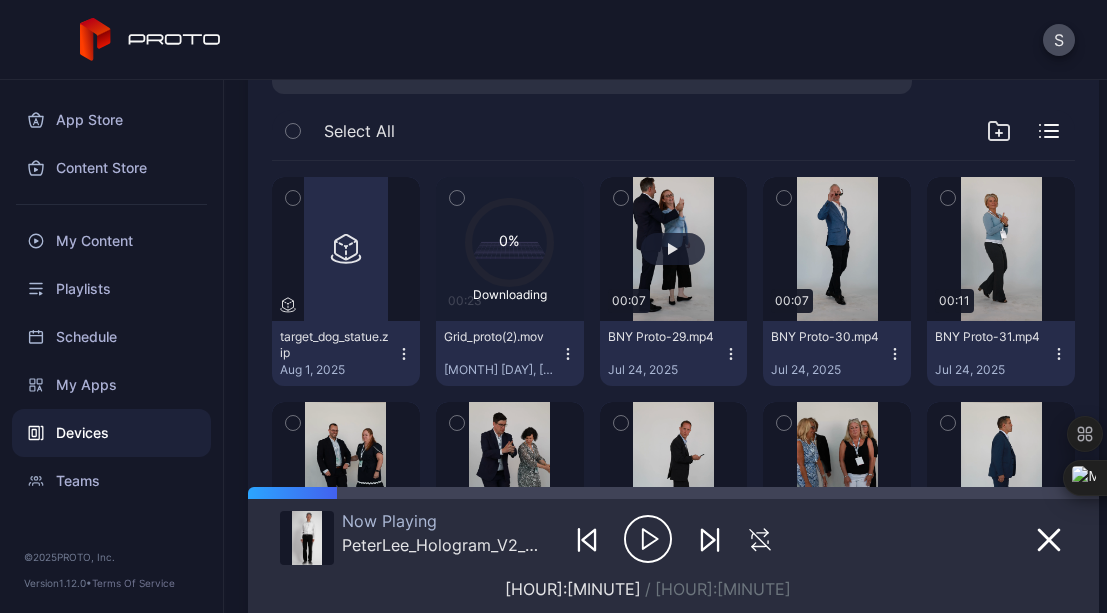 click at bounding box center (674, 249) 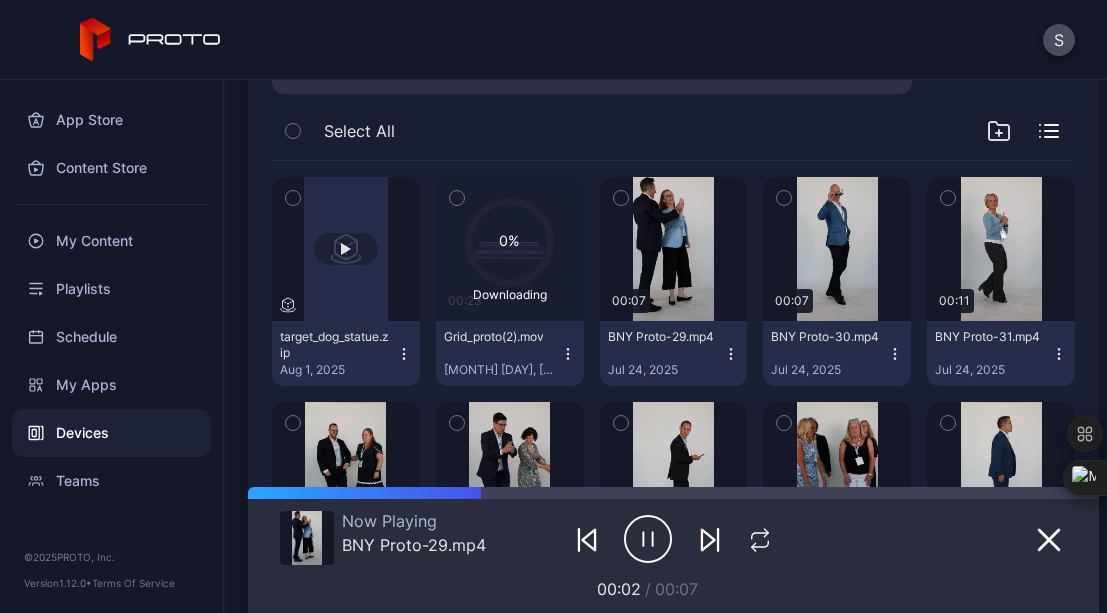 click at bounding box center [346, 249] 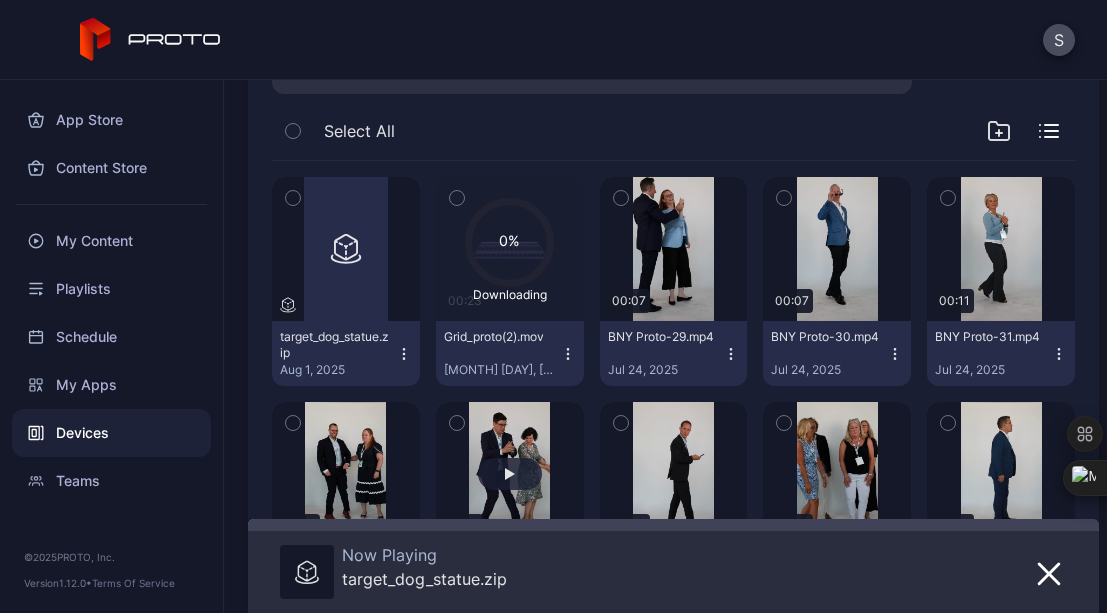 type 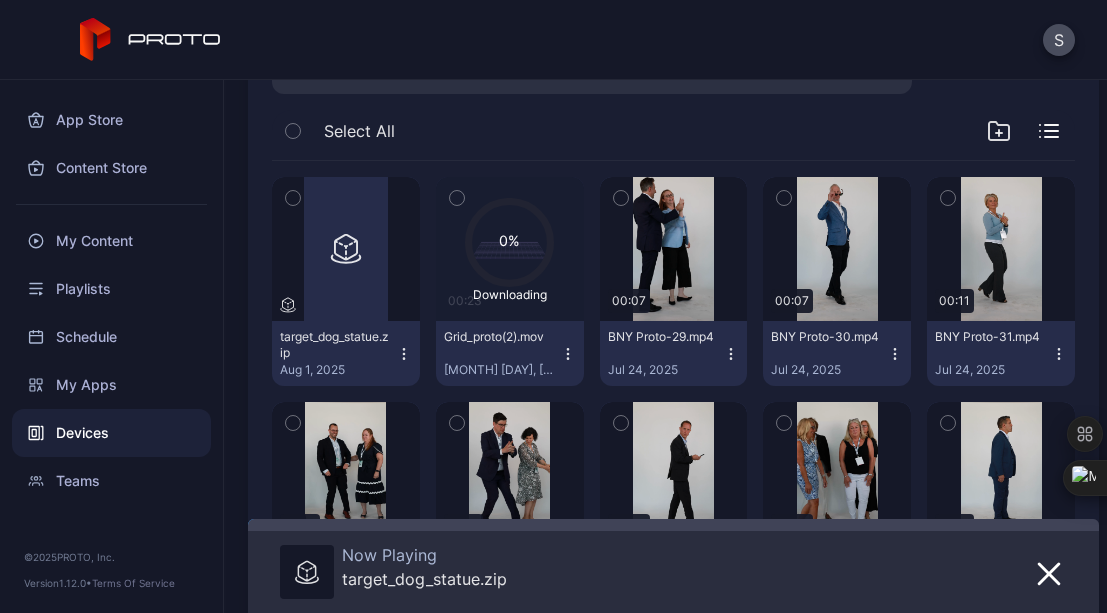 scroll, scrollTop: 0, scrollLeft: 0, axis: both 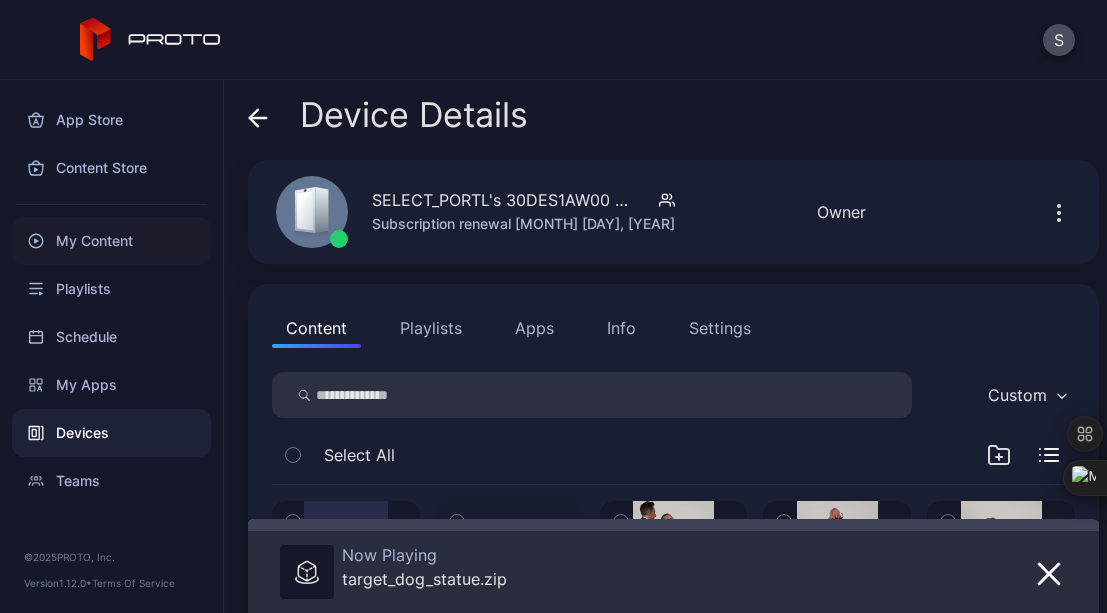 click on "My Content" at bounding box center [111, 241] 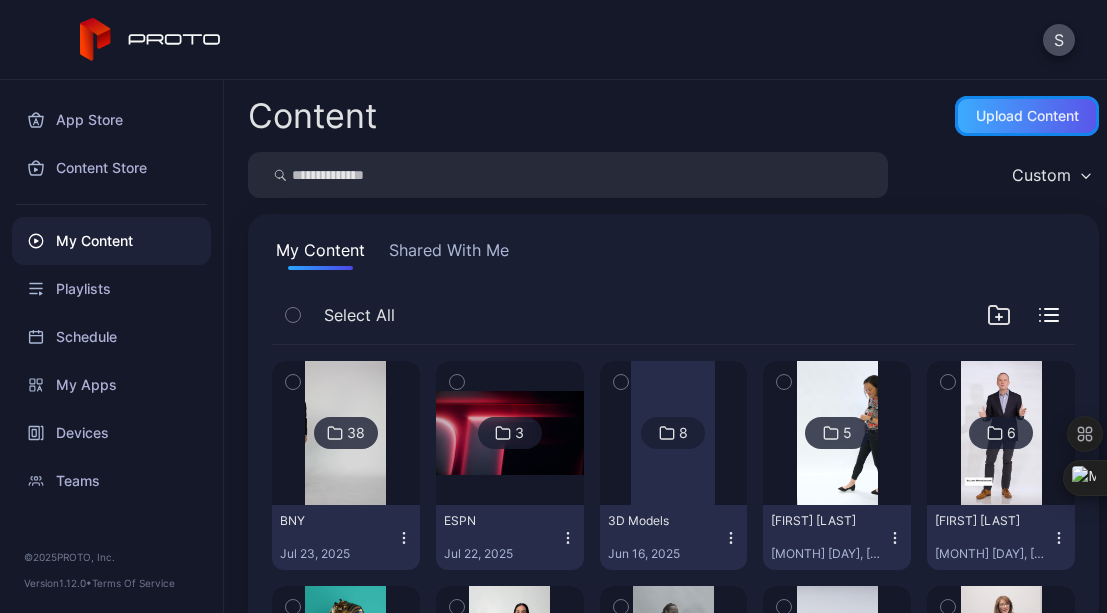 click on "Upload Content" at bounding box center (1027, 116) 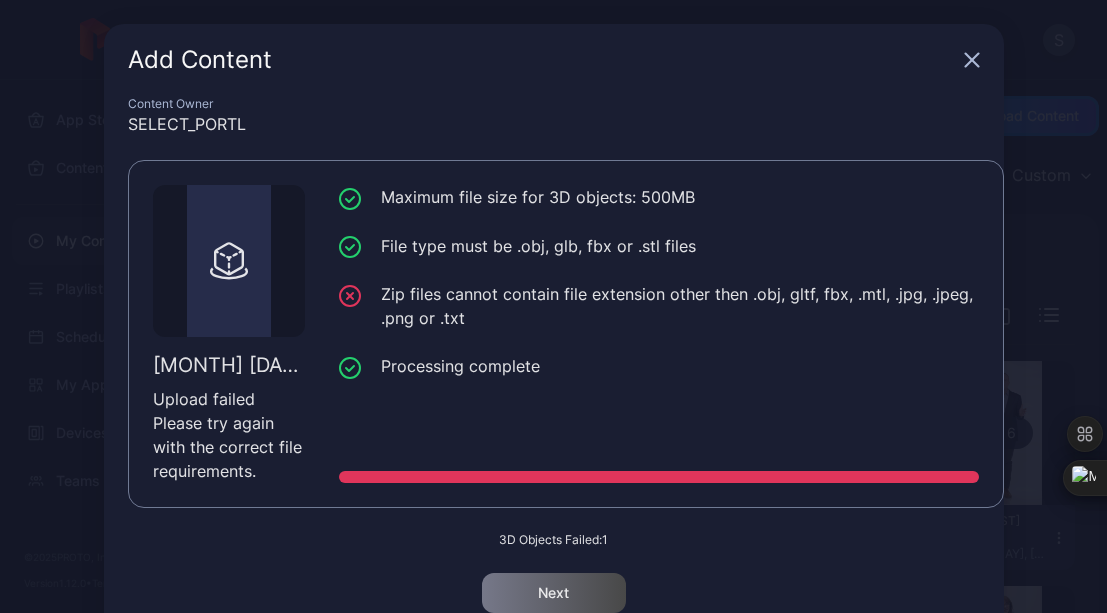 type 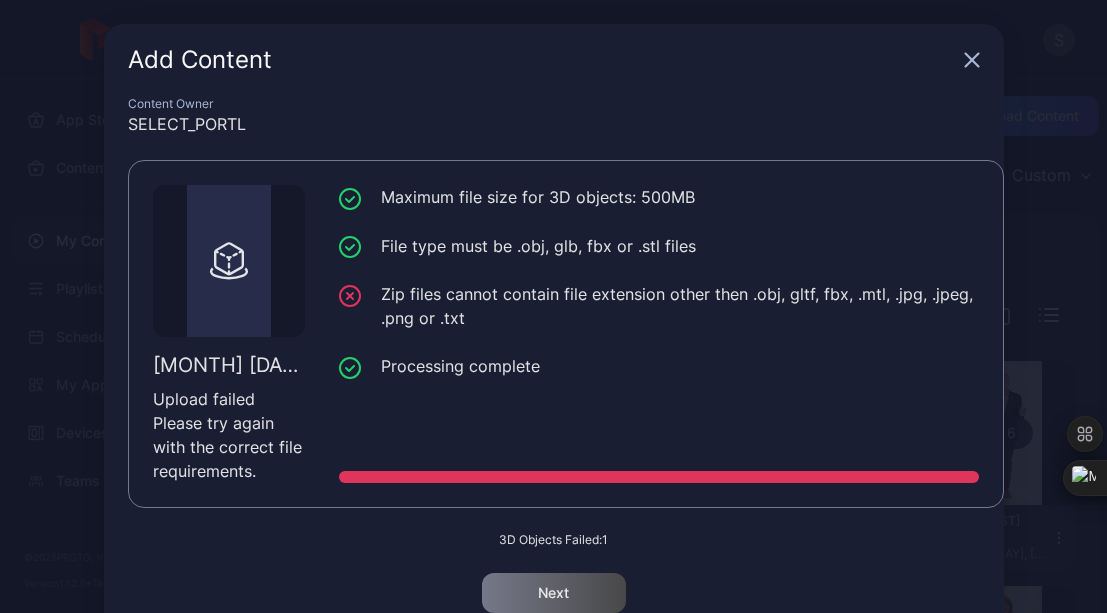click on "Add Content" at bounding box center [542, 60] 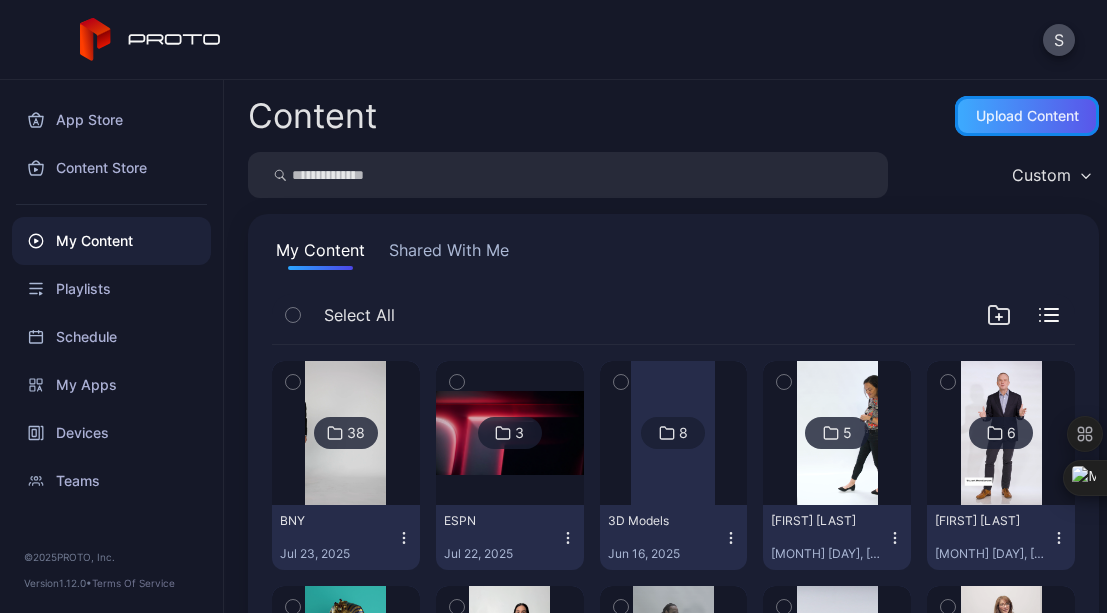 click on "Upload Content" at bounding box center (1027, 116) 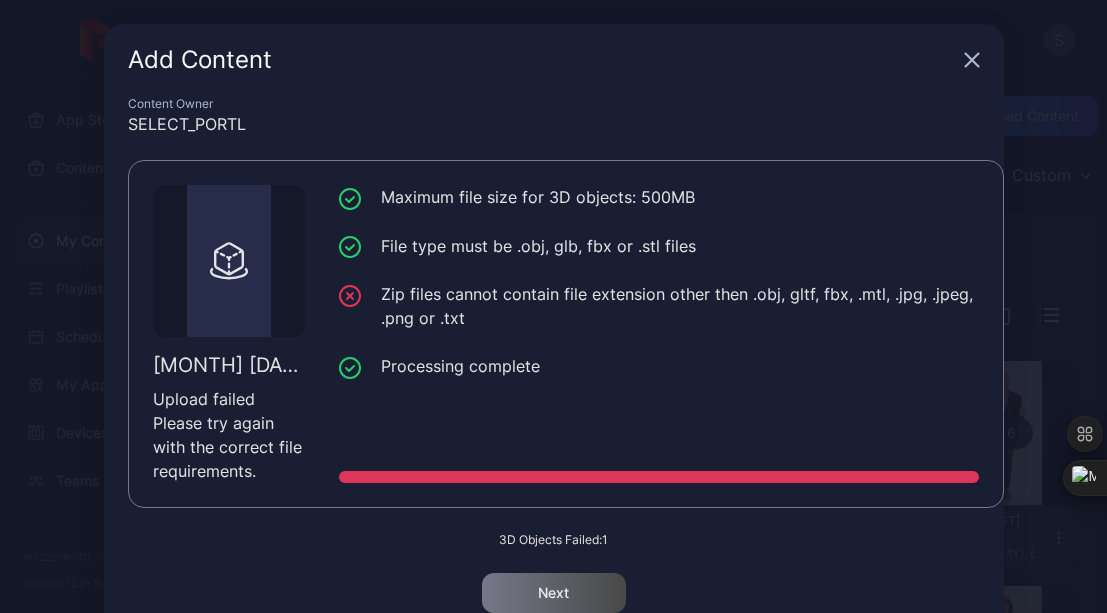 click on "Add Content" at bounding box center (554, 60) 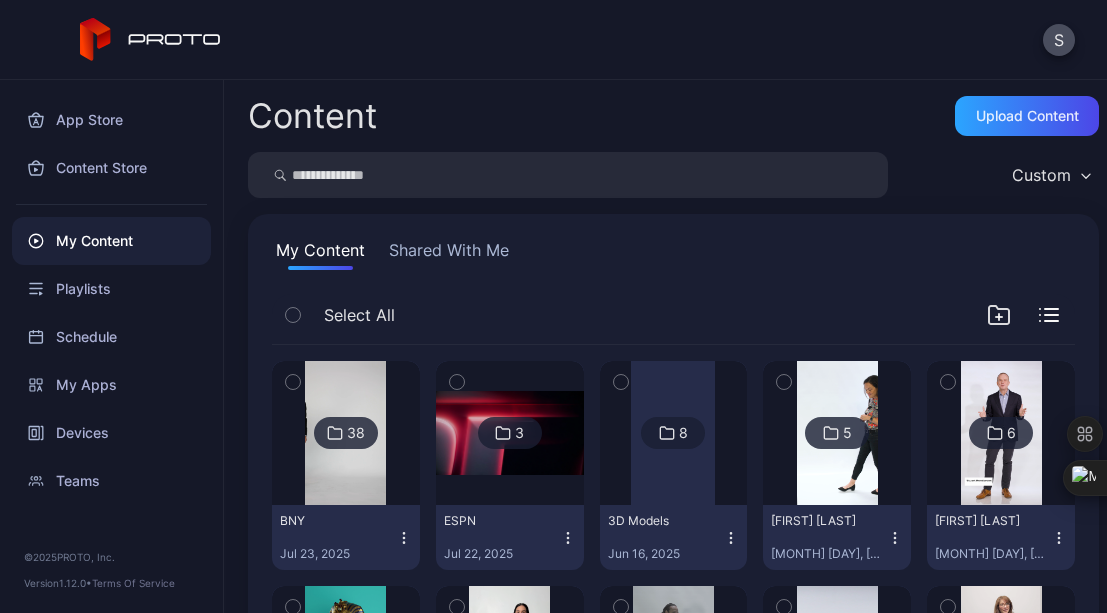 click on "Content Upload Content Custom My Content Shared With Me Select All 38 BNY [MONTH] [DAY], [YEAR] 3 ESPN [MONTH] [DAY], [YEAR] 8 3D Models [MONTH] [DAY], [YEAR] 5 [FIRST] [LAST] [MONTH] [DAY], [YEAR] 6 GenAI [FIRST] [LAST] [MONTH] [DAY], [YEAR] 26 Proto Content [MONTH] [DAY], [YEAR] 10 Client [MONTH] [DAY], [YEAR] 16 Achieve [MONTH] [DAY], [YEAR] Preview [TIME] Proto Take Your Kids to Work Day Escape Room.prproj.mp4 [MONTH] [DAY], [YEAR] 2 1MW_LifeSciences [MONTH] [DAY], [YEAR] Preview [TIME] Loop_Turbine_Rotate_v1-Proto.mp4 [MONTH] [DAY], [YEAR] Preview [TIME] CES Particles for Proto Test 1.mp4 [MONTH] [DAY], [YEAR] Preview [TIME] Video Project 5.mp4 [MONTH] [DAY], [YEAR] Preview [TIME] Howie Mandel Believes in Proto.mp4 [MONTH] [DAY], [YEAR] 11 New [MONTH] [DAY], [YEAR] Preview [TIME] Molly_proto_v2_PLACEHOLDER.mp4 [MONTH] [DAY], [YEAR] 2 Tech Innovation Event [MONTH] [DAY], [YEAR] Preview [TIME] ProtoBlackHistoryMonthGroup_v1.mp4 [MONTH] [DAY], [YEAR]" at bounding box center (665, 346) 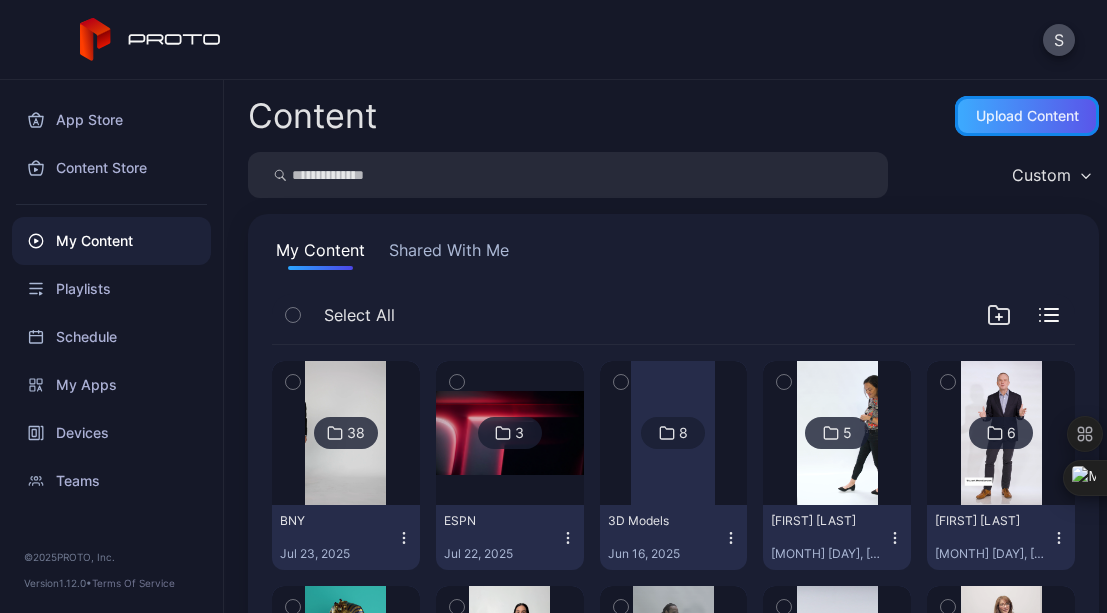 click on "Upload Content" at bounding box center (1027, 116) 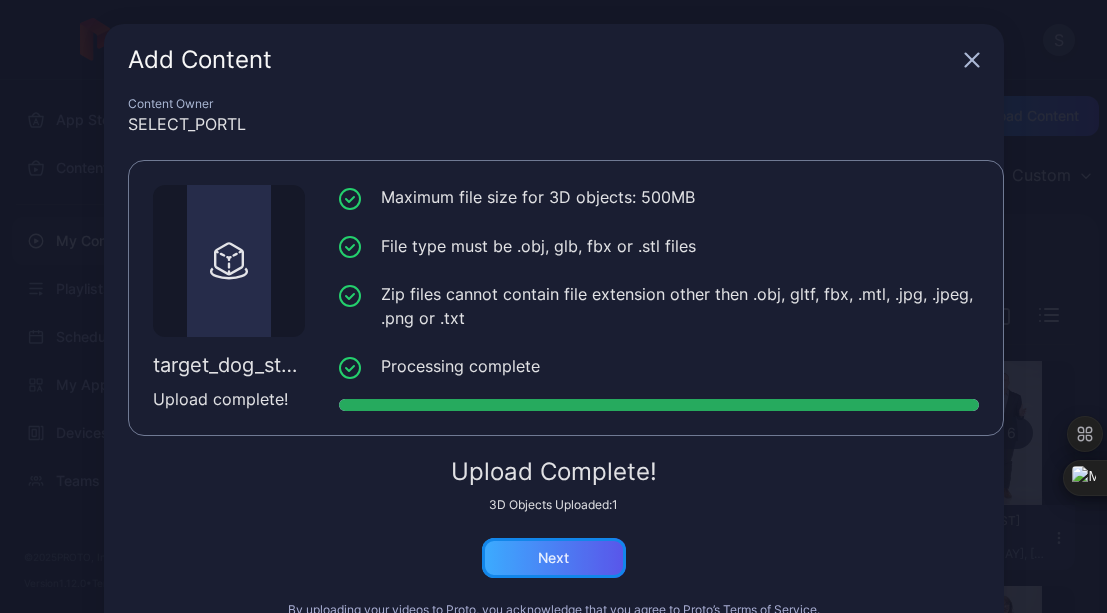 click on "Next" at bounding box center [553, 558] 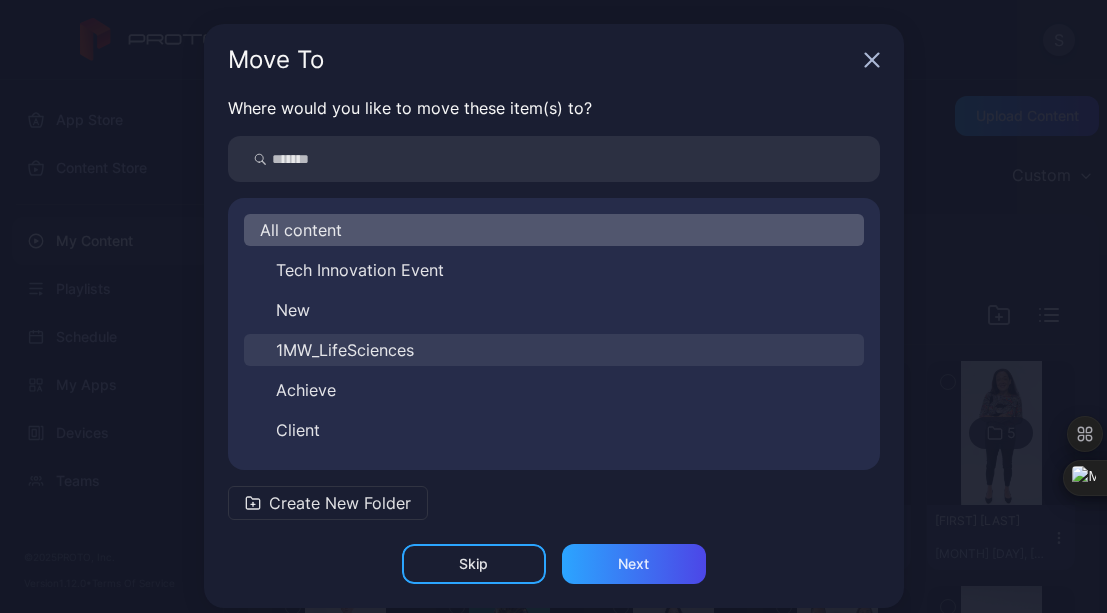 scroll, scrollTop: 232, scrollLeft: 0, axis: vertical 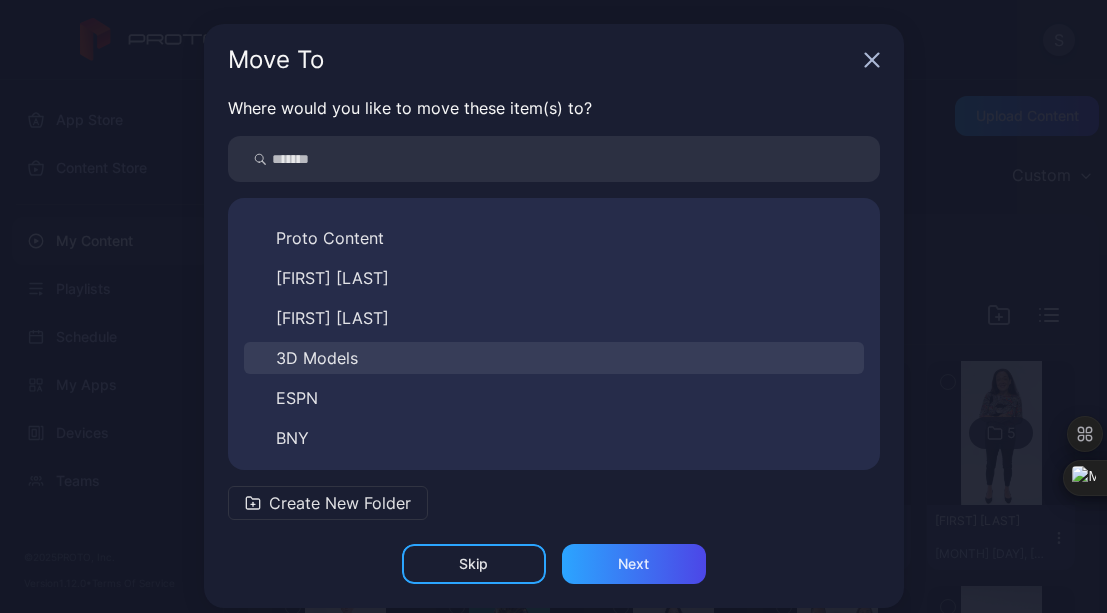 click on "3D Models" at bounding box center [554, 358] 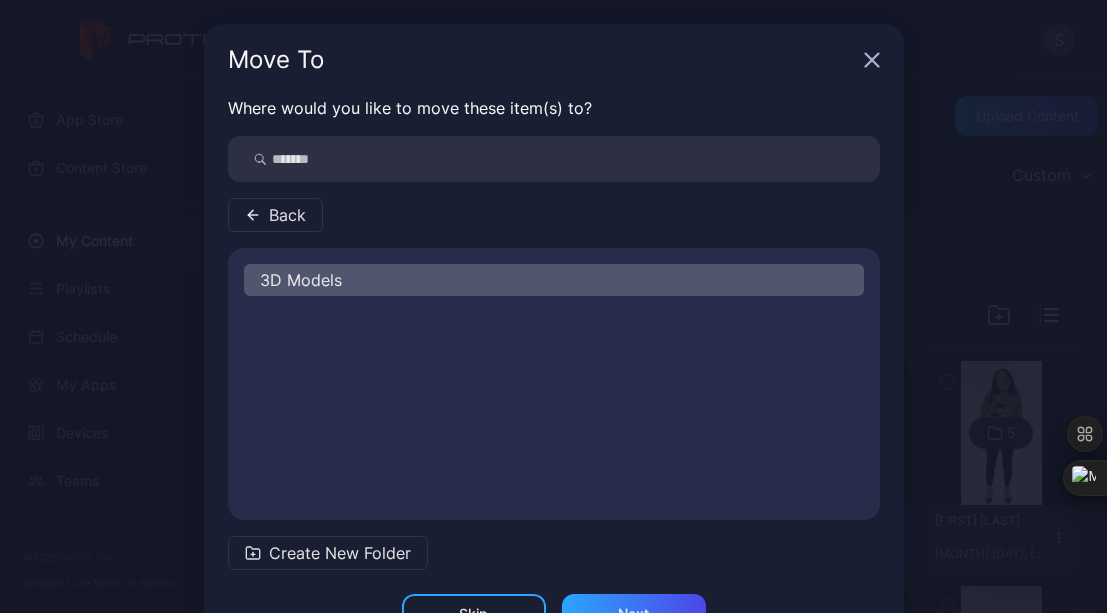 scroll, scrollTop: 0, scrollLeft: 0, axis: both 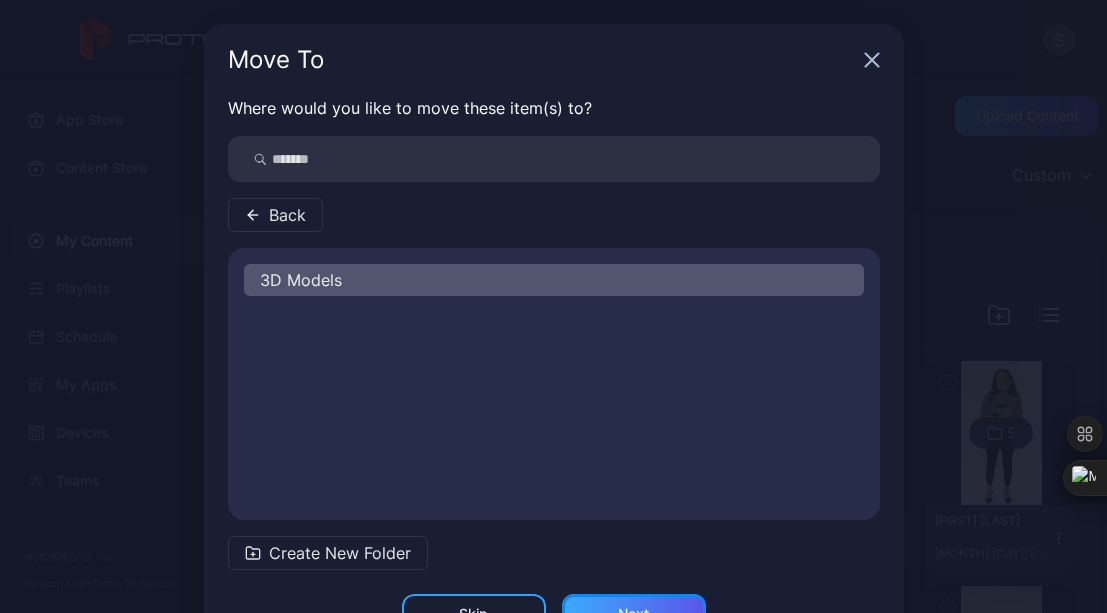 click on "Next" at bounding box center (634, 614) 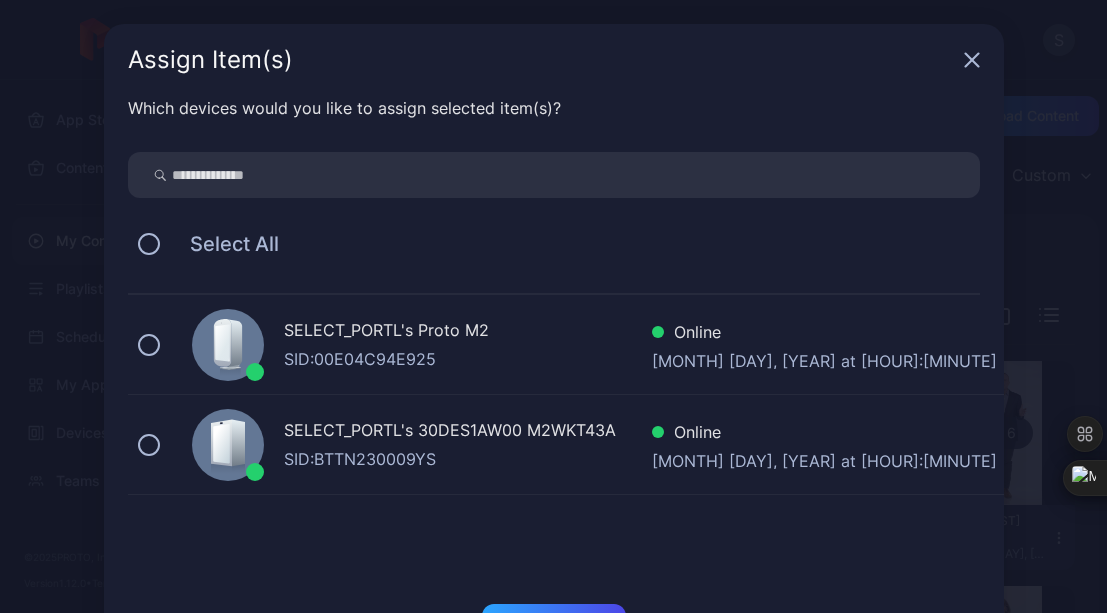click on "SID:  BTTN230009YS" at bounding box center (468, 459) 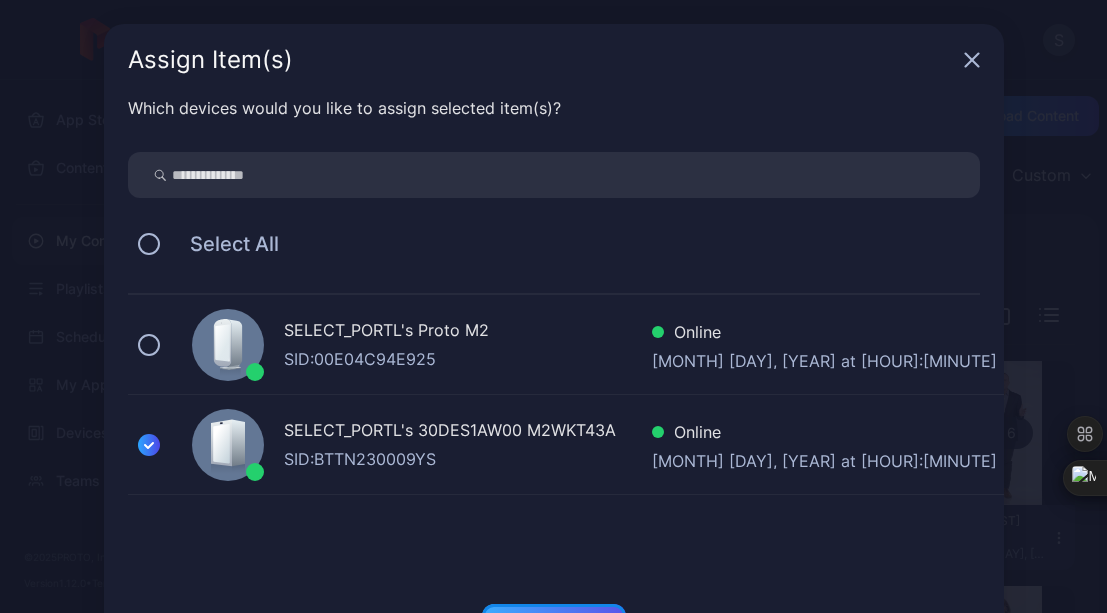 click on "Done" at bounding box center [554, 624] 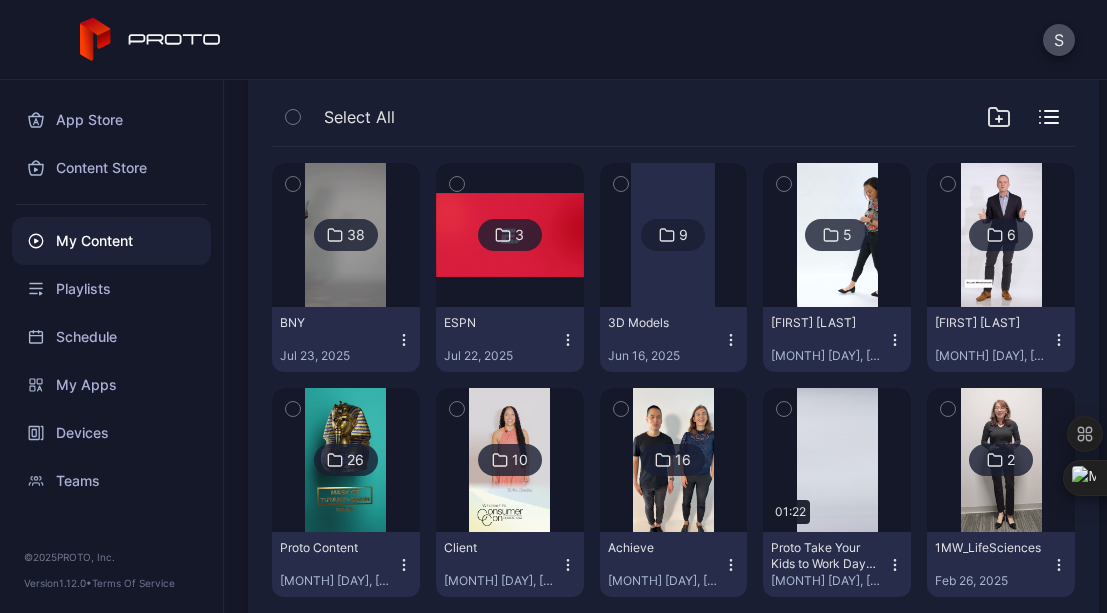 scroll, scrollTop: 199, scrollLeft: 0, axis: vertical 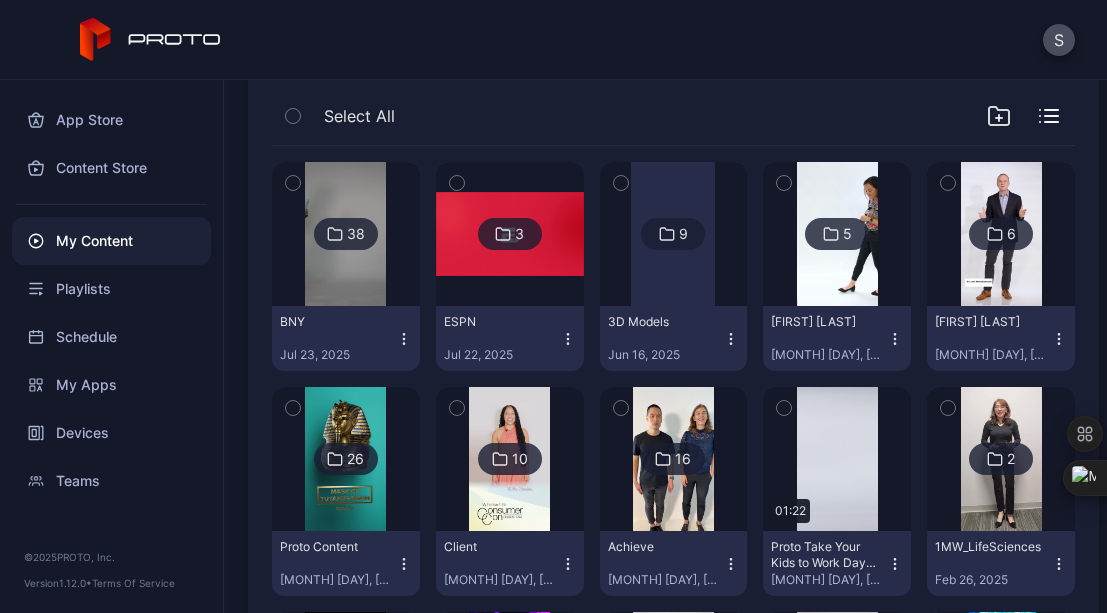 click at bounding box center [673, 234] 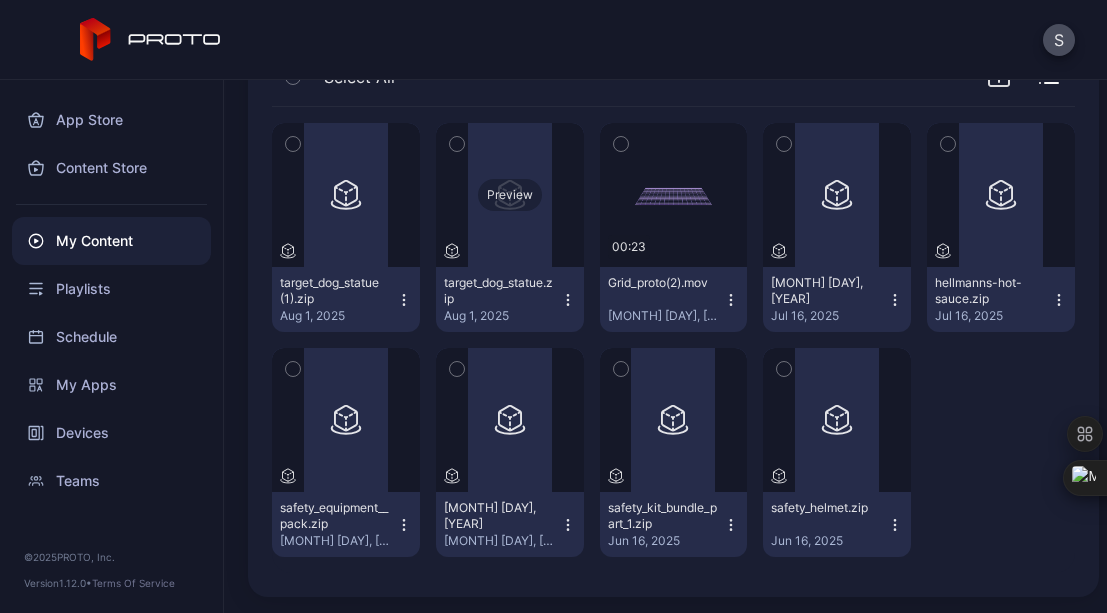 scroll, scrollTop: 225, scrollLeft: 0, axis: vertical 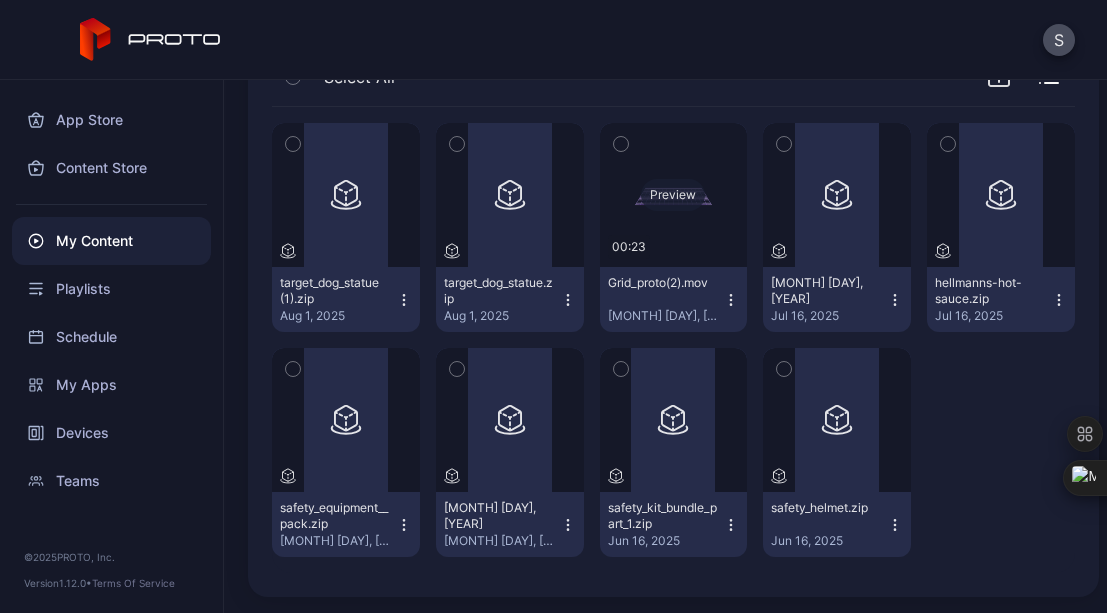 click on "Preview" at bounding box center [674, 195] 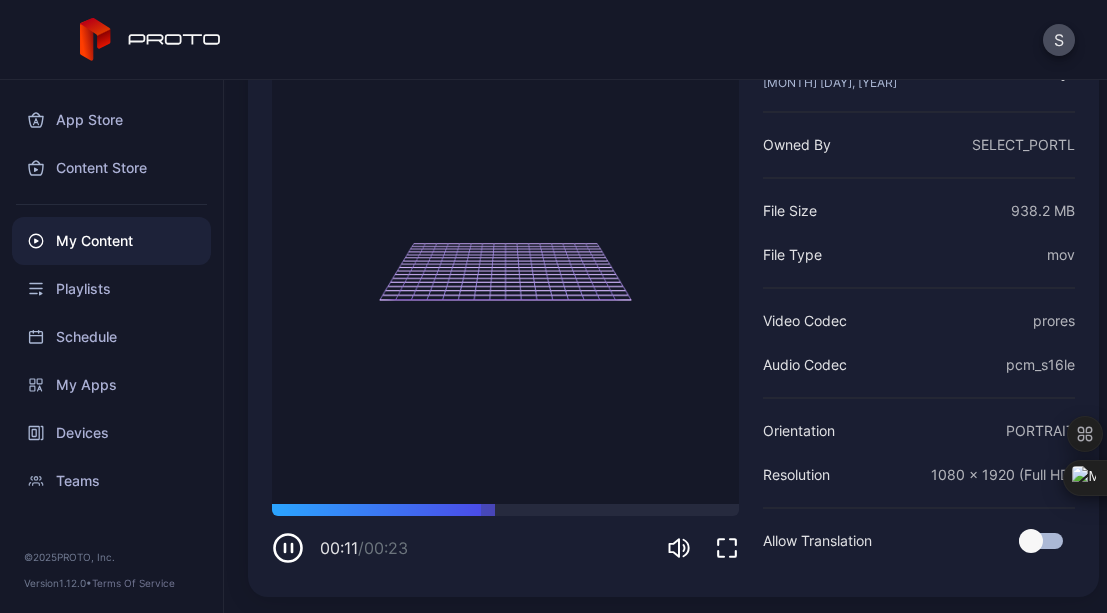 scroll, scrollTop: 0, scrollLeft: 0, axis: both 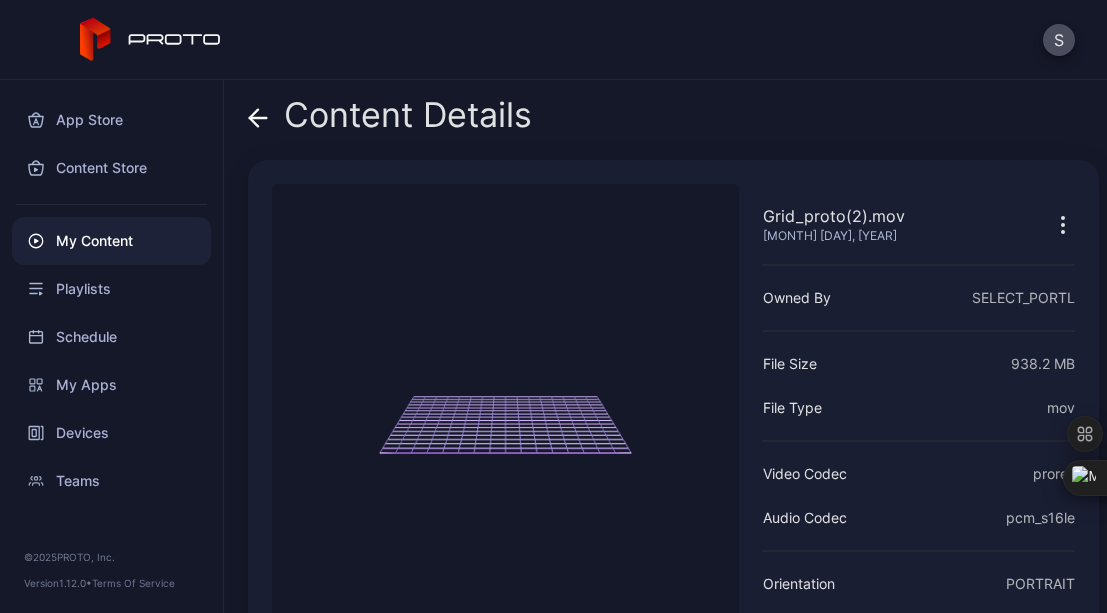 click 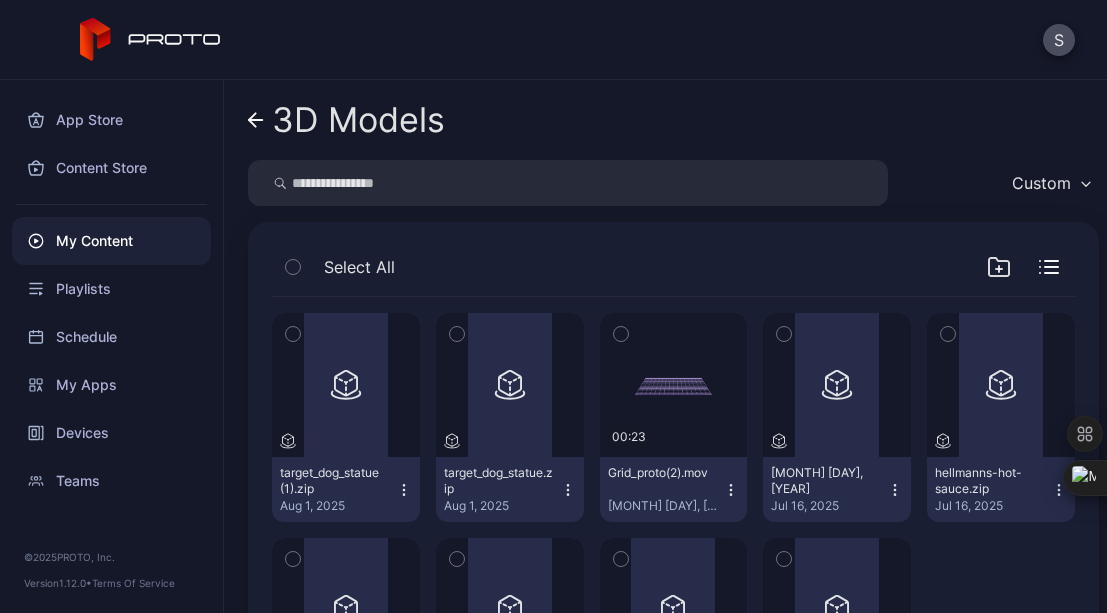 scroll, scrollTop: 225, scrollLeft: 0, axis: vertical 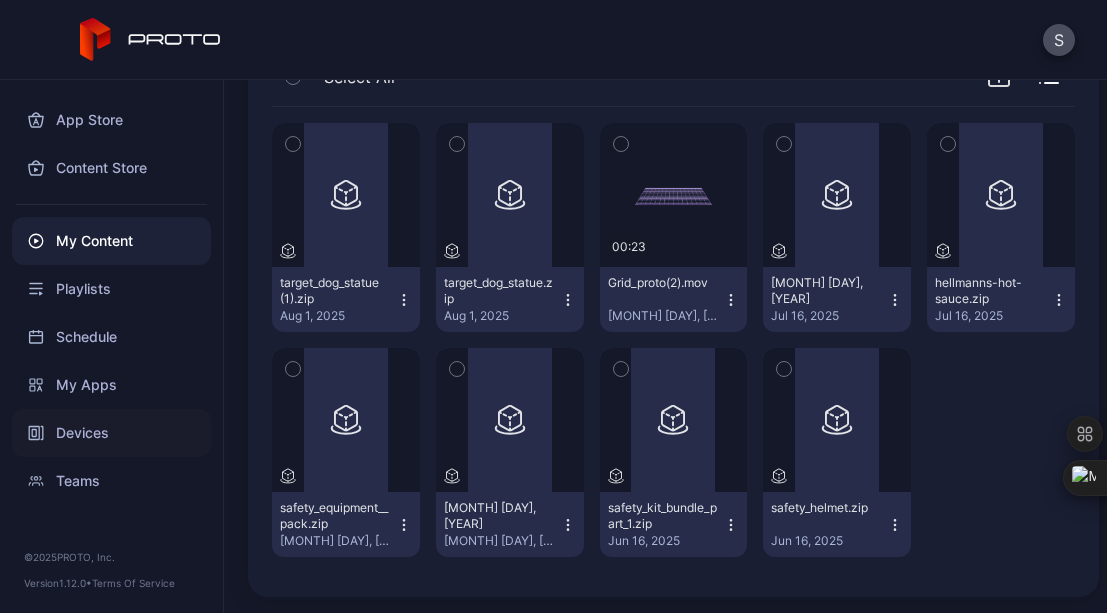 click on "Devices" at bounding box center [111, 433] 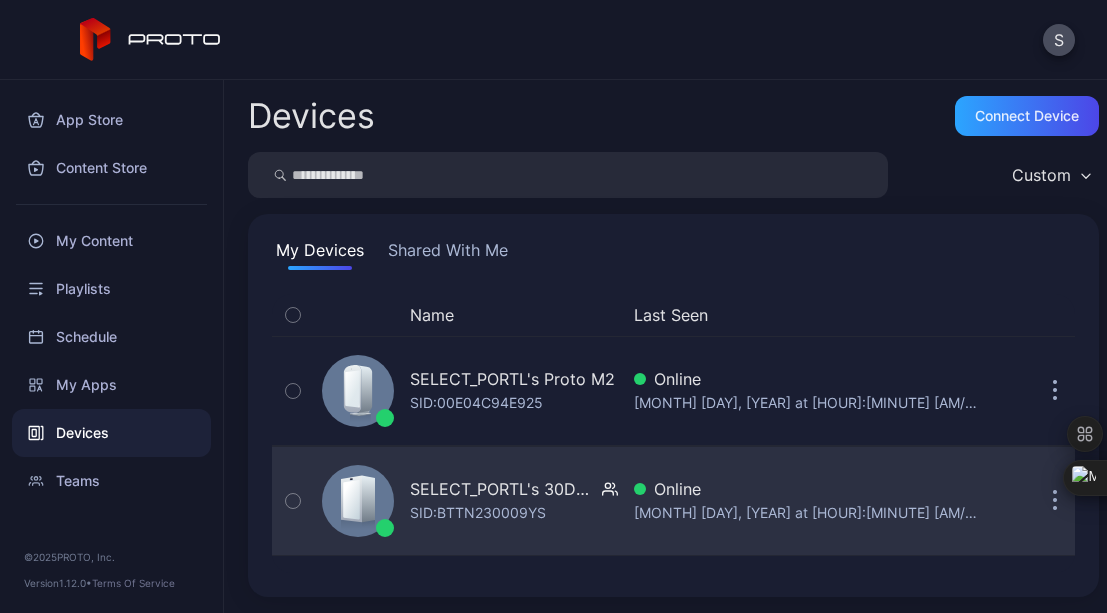 click on "SELECT_PORTL's 30DES1AW00 M2WKT43A" at bounding box center [502, 489] 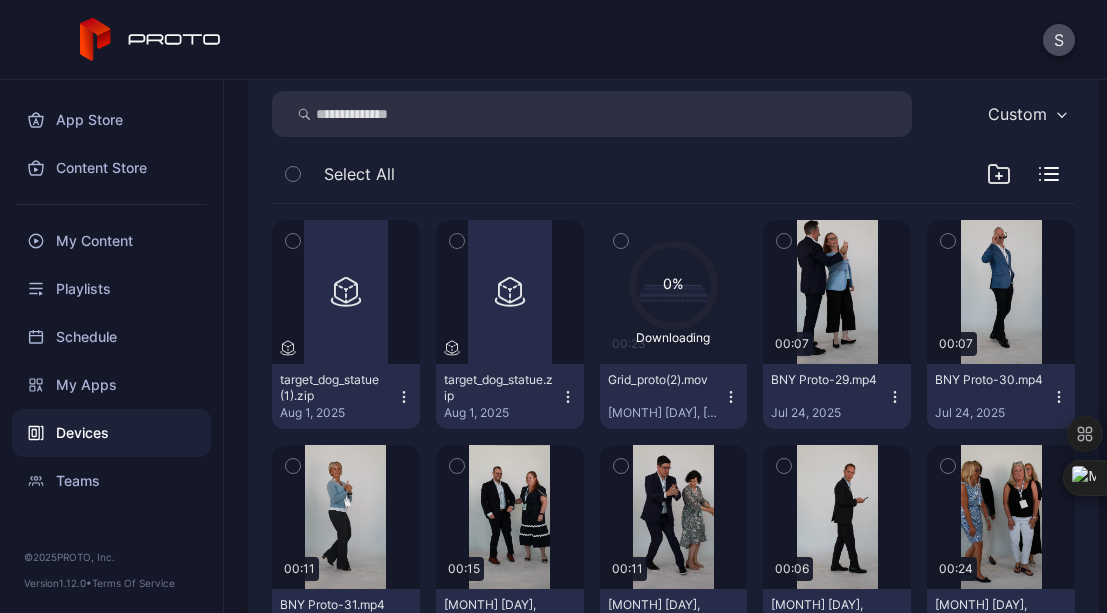 scroll, scrollTop: 283, scrollLeft: 0, axis: vertical 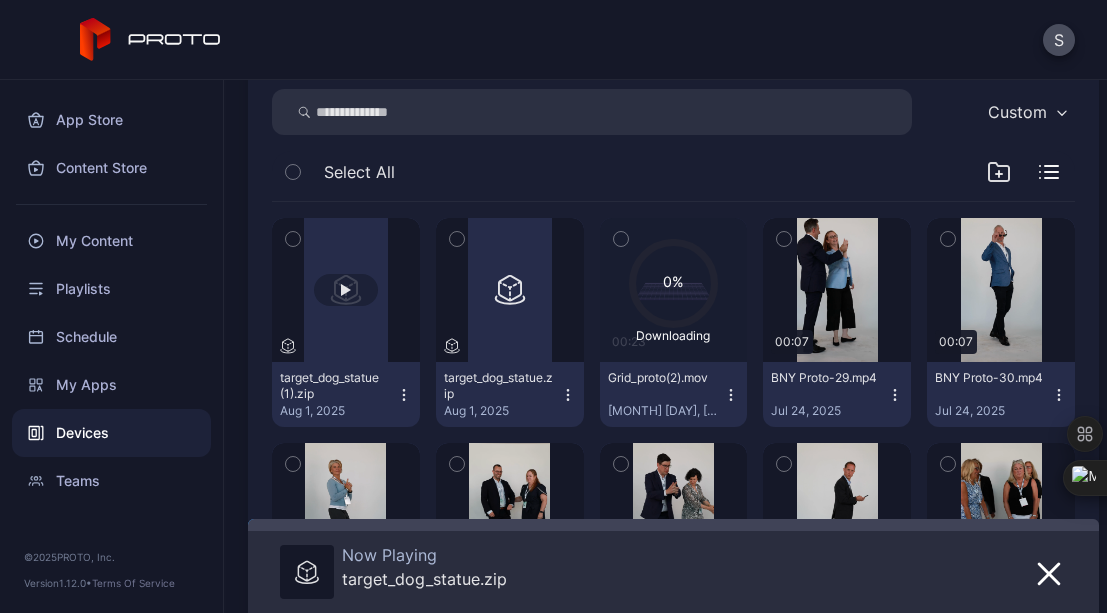 click at bounding box center (346, 290) 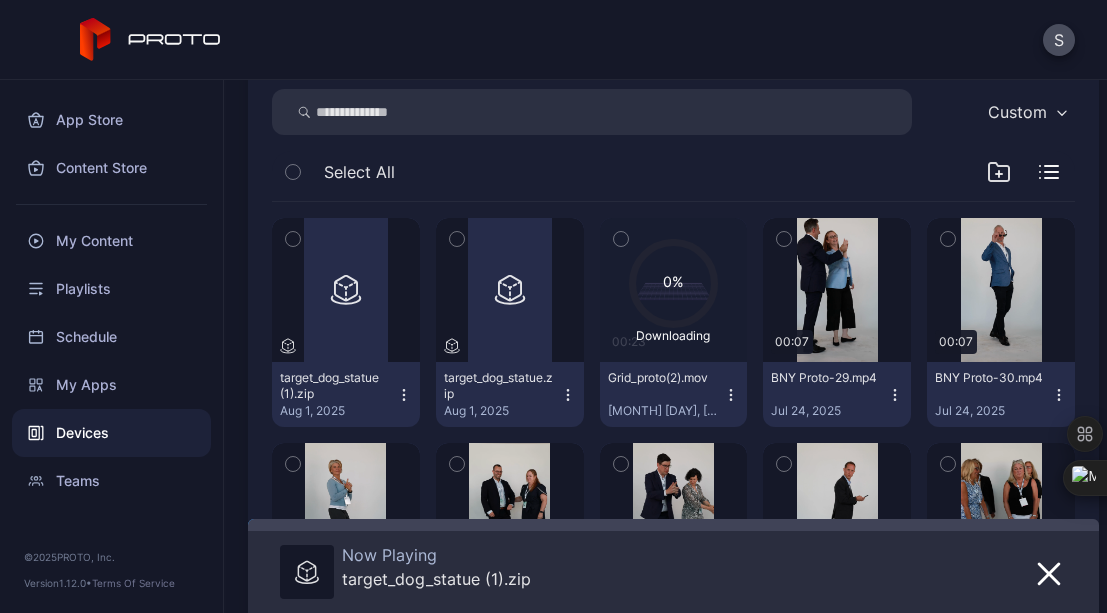 click on "target_dog_statue (1).zip" at bounding box center (436, 579) 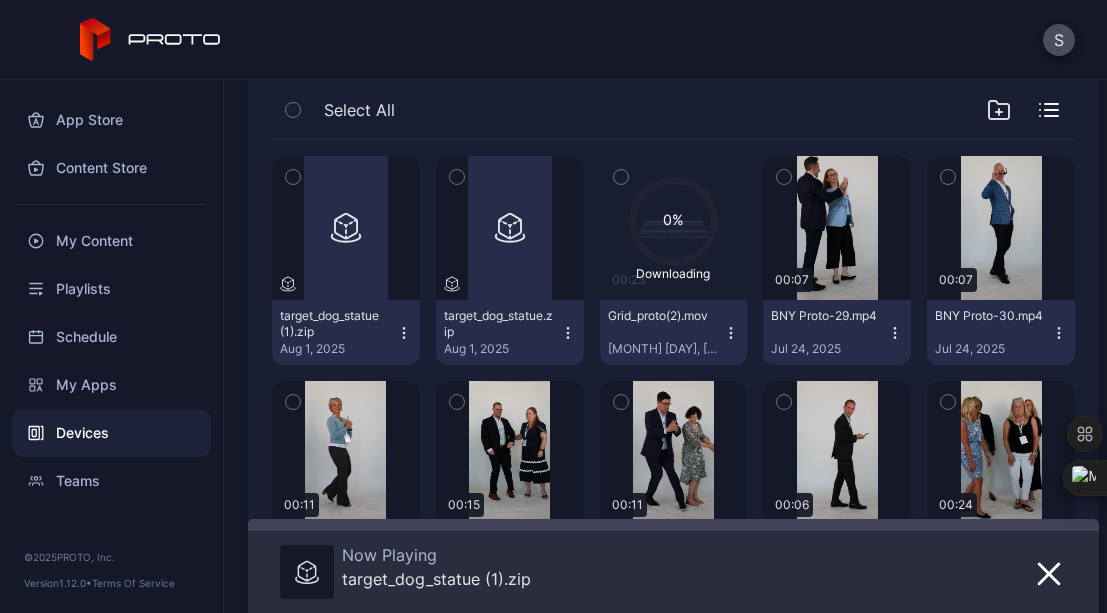 scroll, scrollTop: 341, scrollLeft: 0, axis: vertical 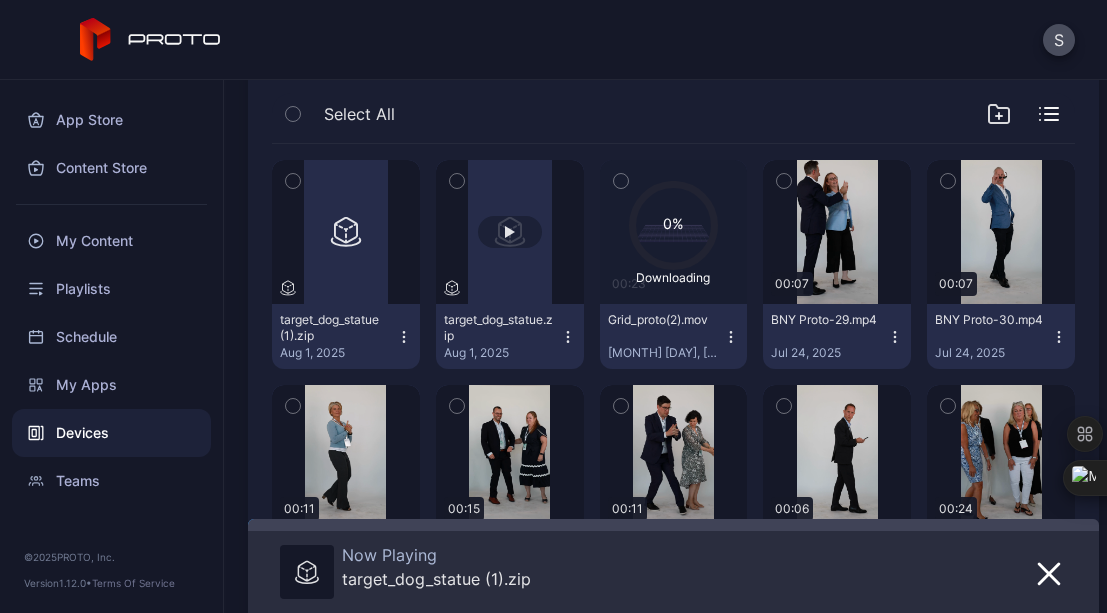 click at bounding box center (510, 232) 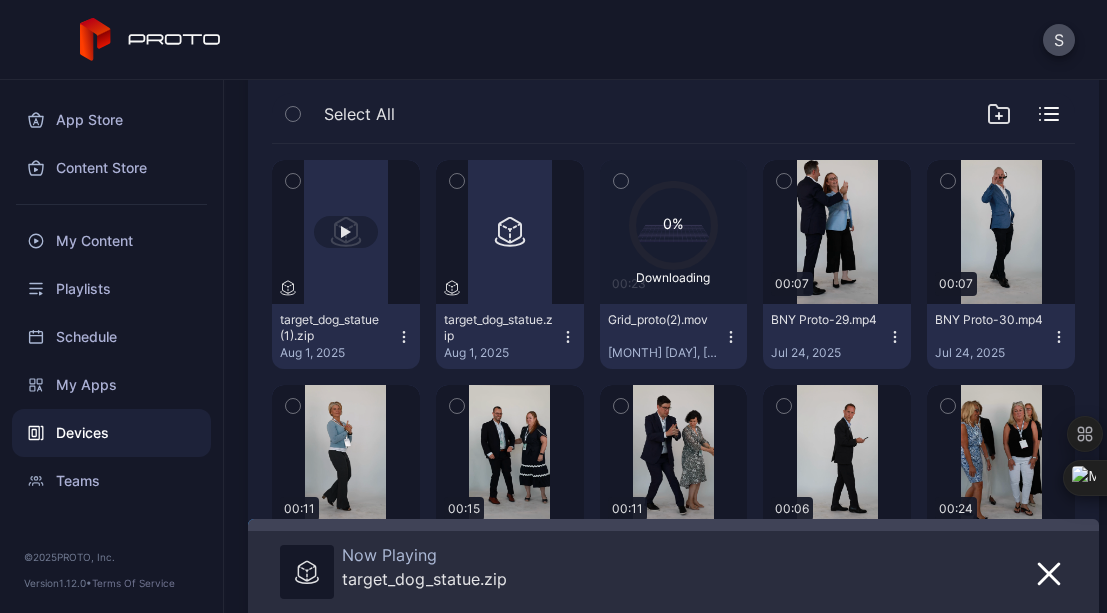 click at bounding box center [346, 232] 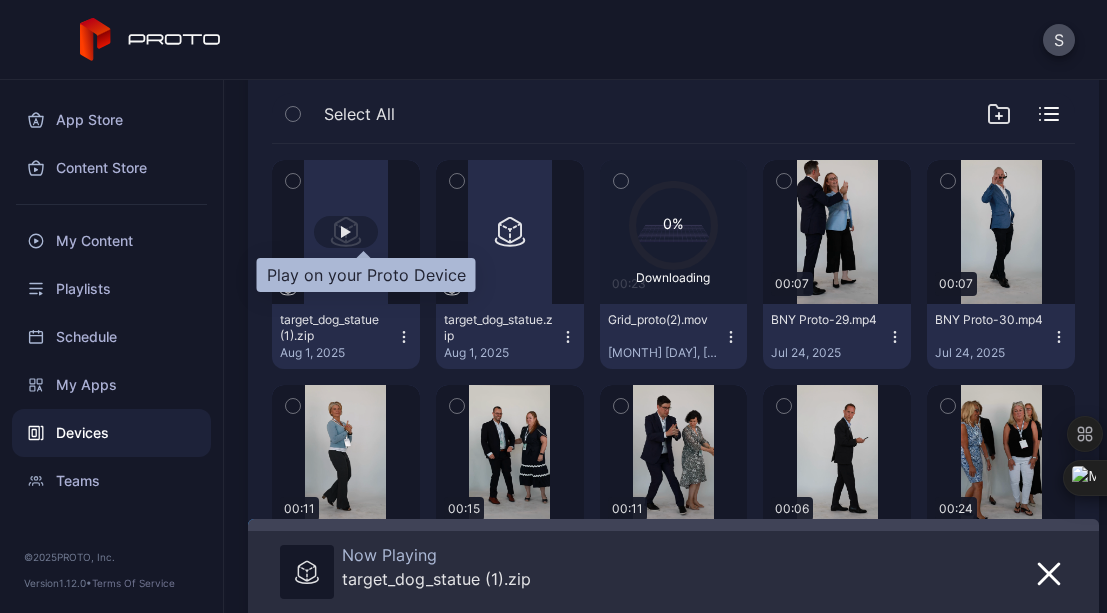 click at bounding box center [346, 232] 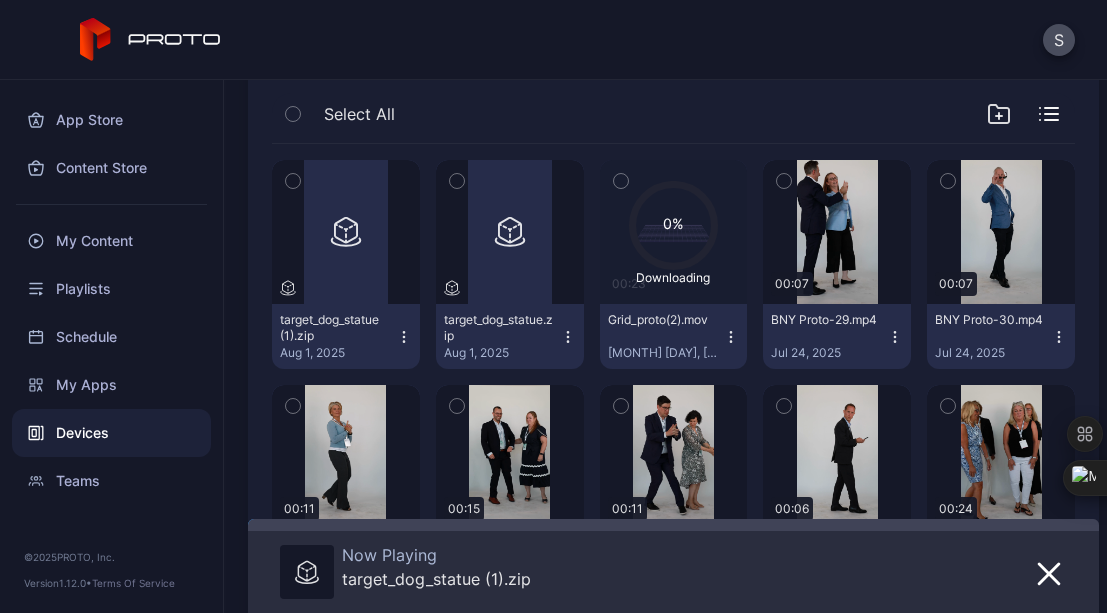 scroll, scrollTop: 0, scrollLeft: 0, axis: both 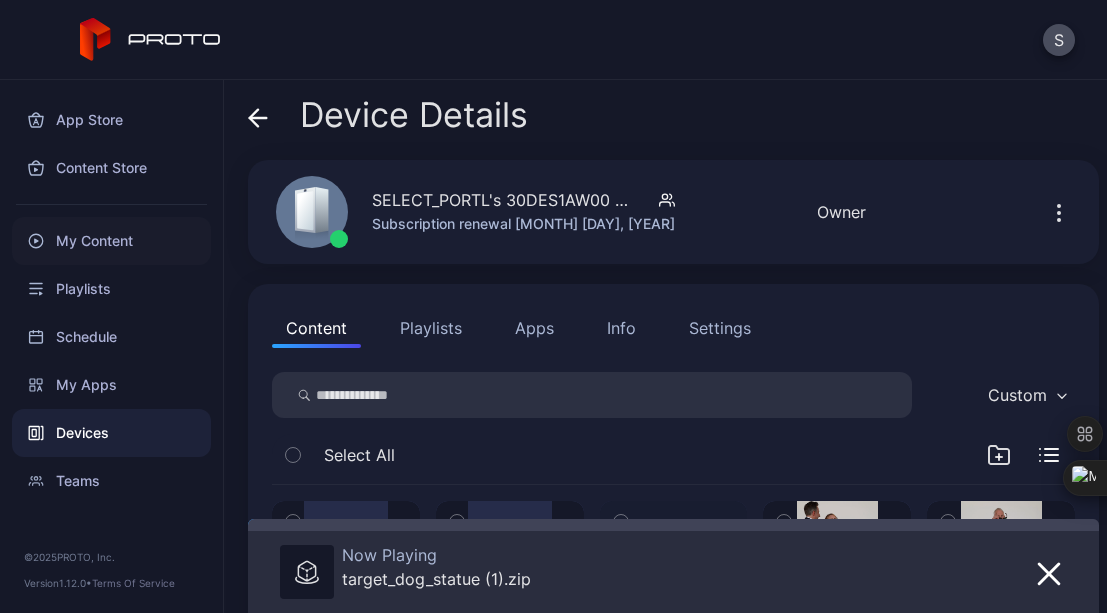 click on "My Content" at bounding box center (111, 241) 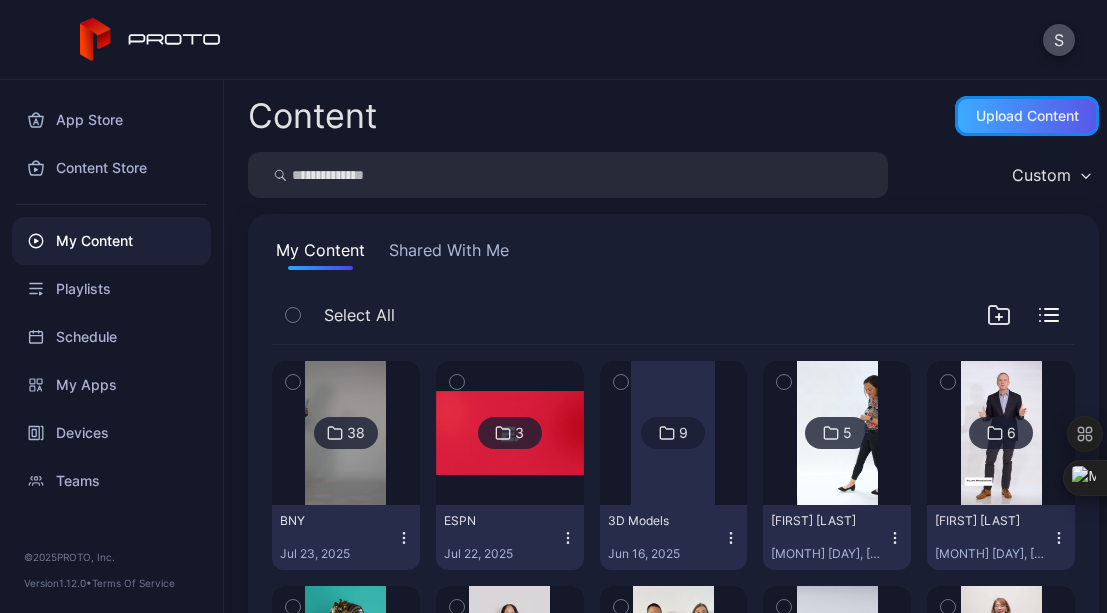 click on "Upload Content" at bounding box center [1027, 116] 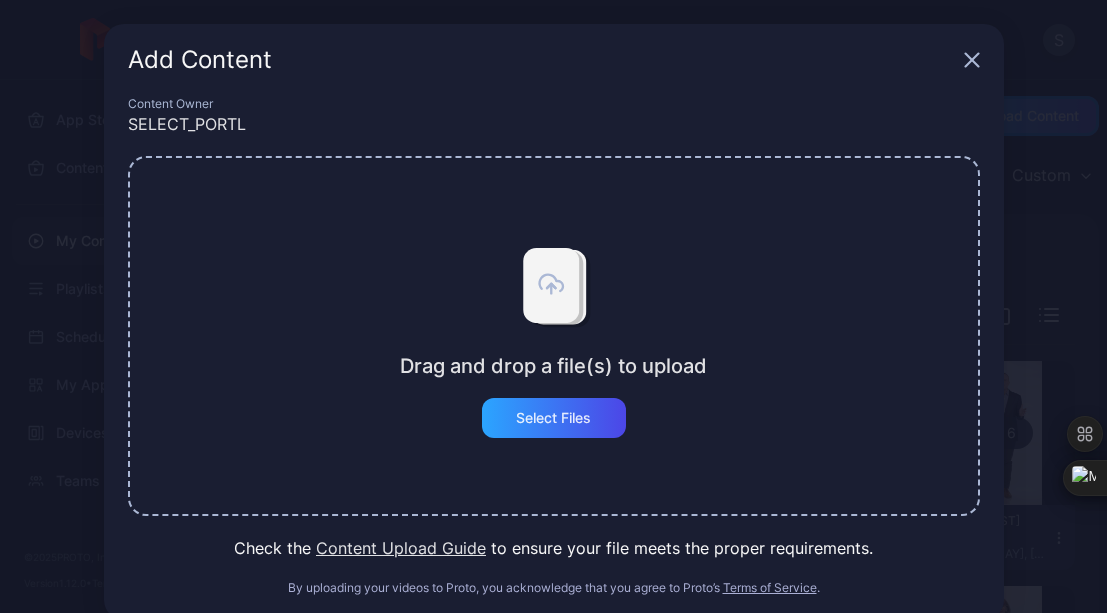 type 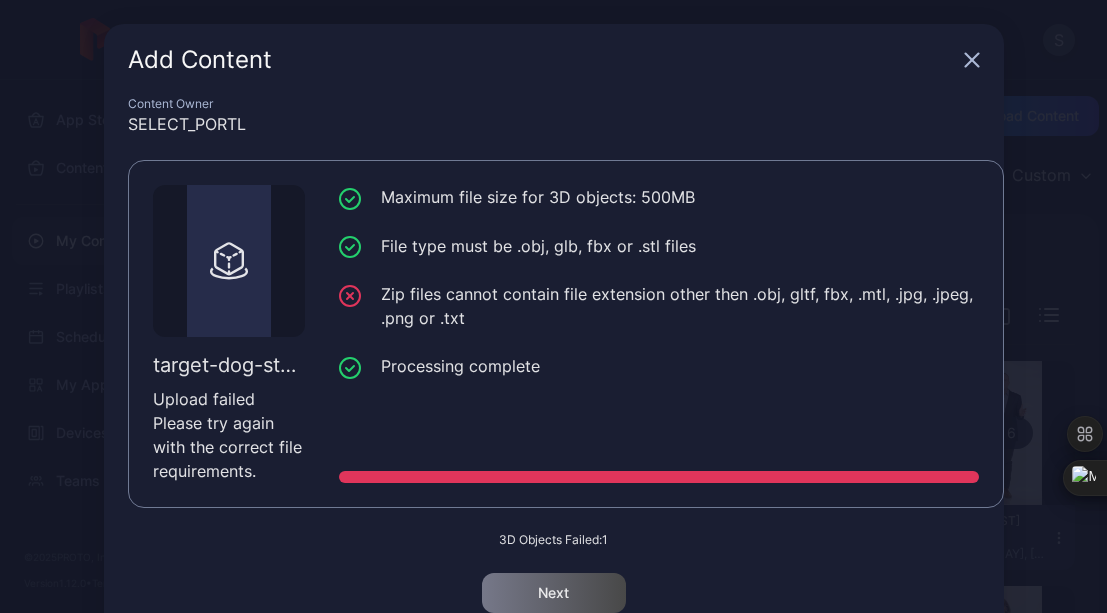 click 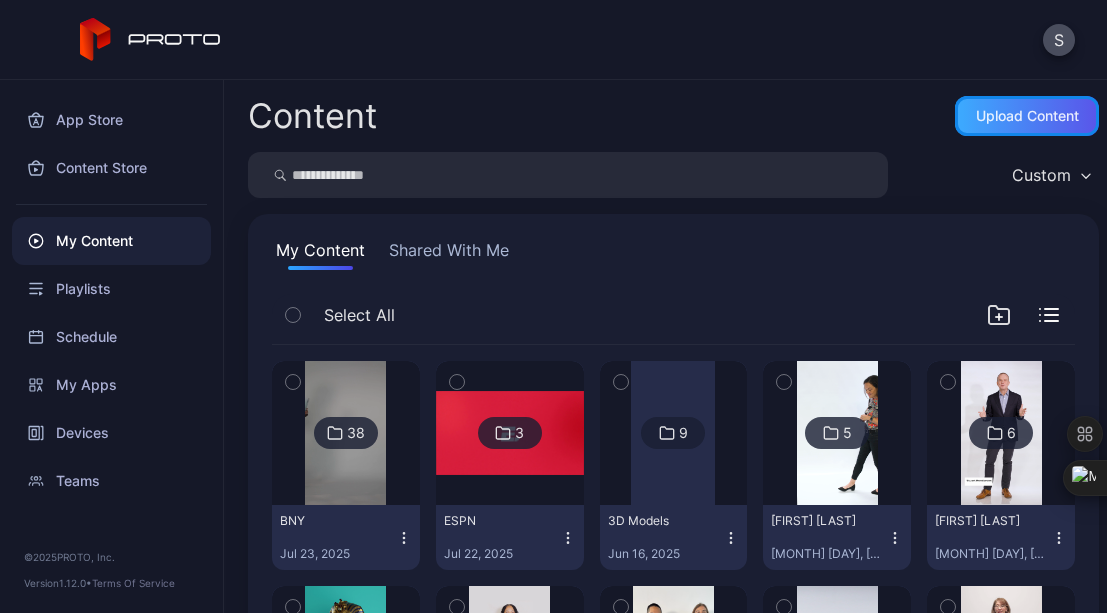 click on "Upload Content" at bounding box center [1027, 116] 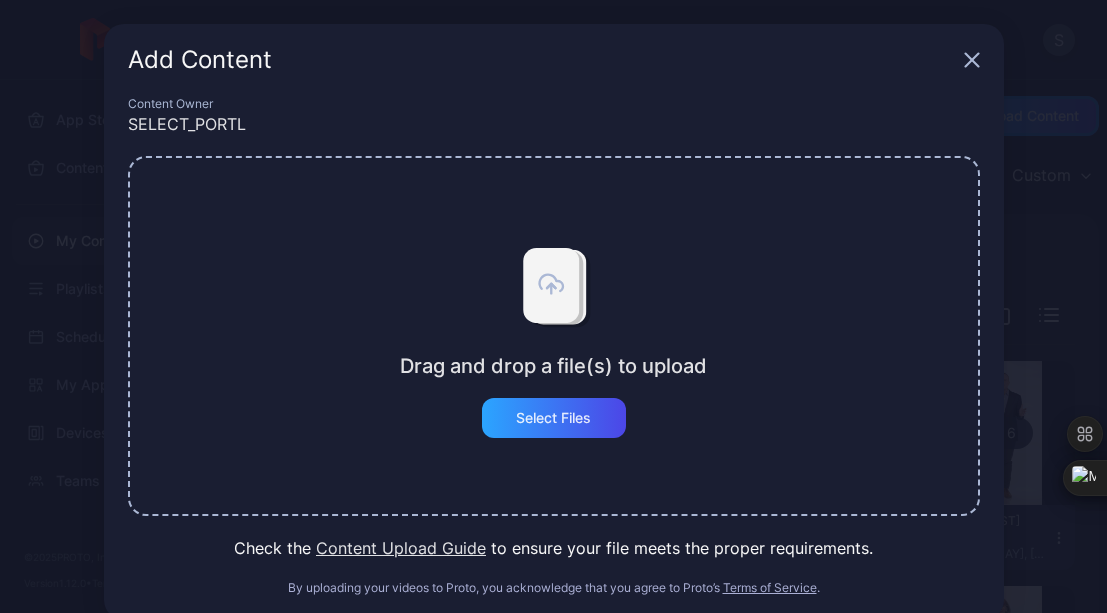 scroll, scrollTop: 31, scrollLeft: 0, axis: vertical 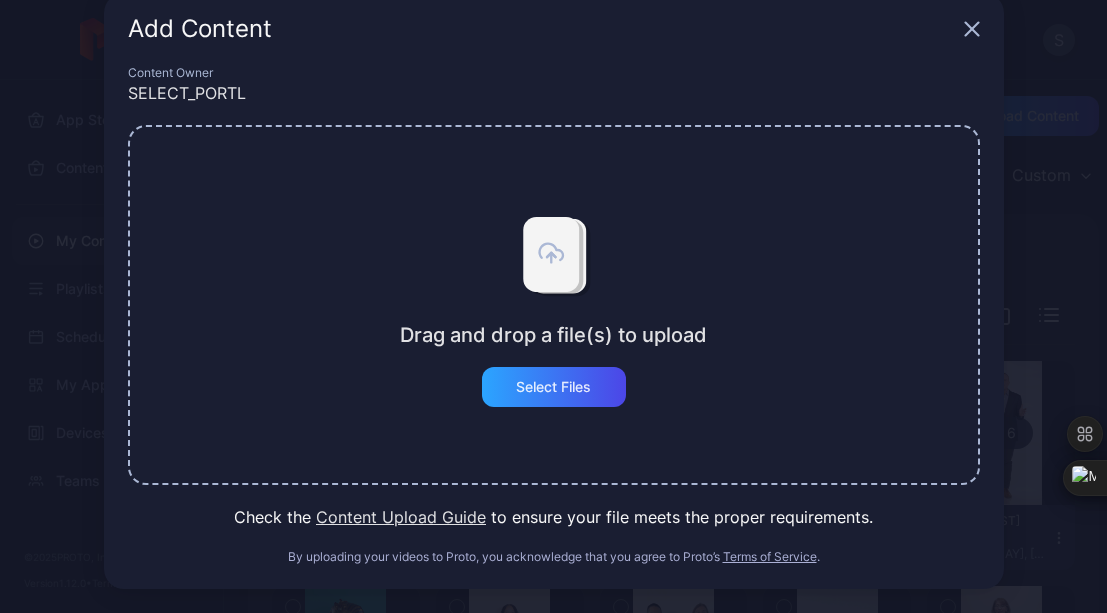 click on "Content Upload Guide" at bounding box center [401, 517] 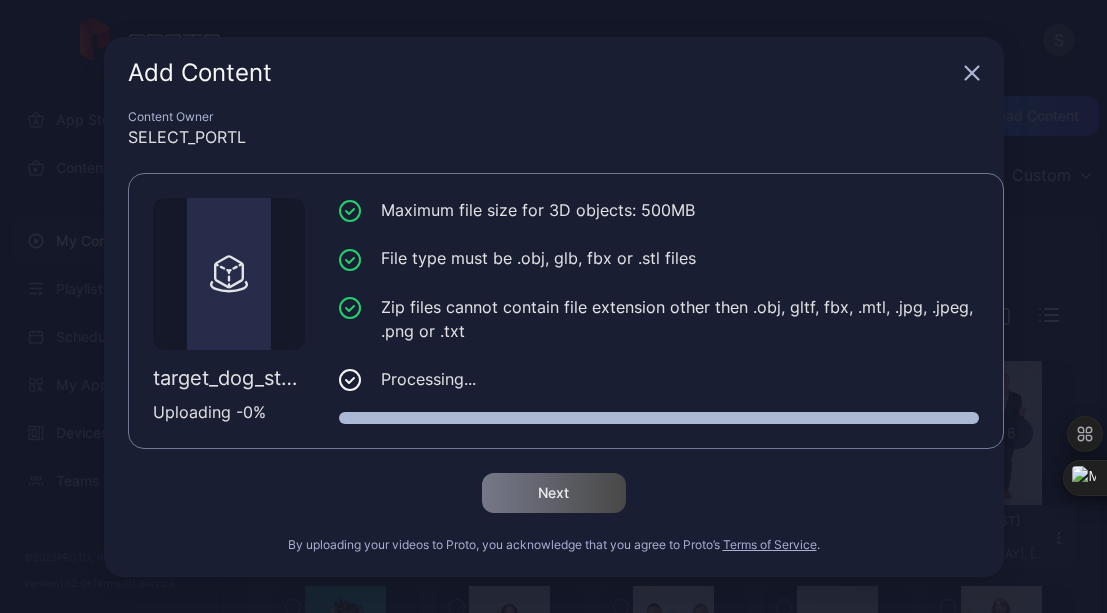 scroll, scrollTop: 0, scrollLeft: 0, axis: both 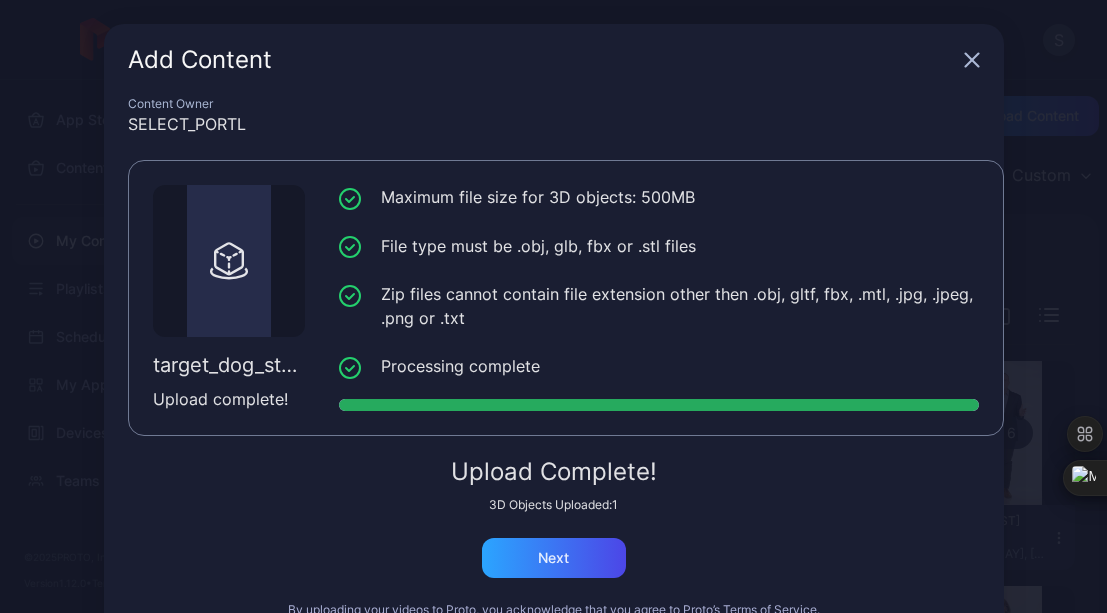 click on "3D Objects Uploaded:  1" at bounding box center (554, 505) 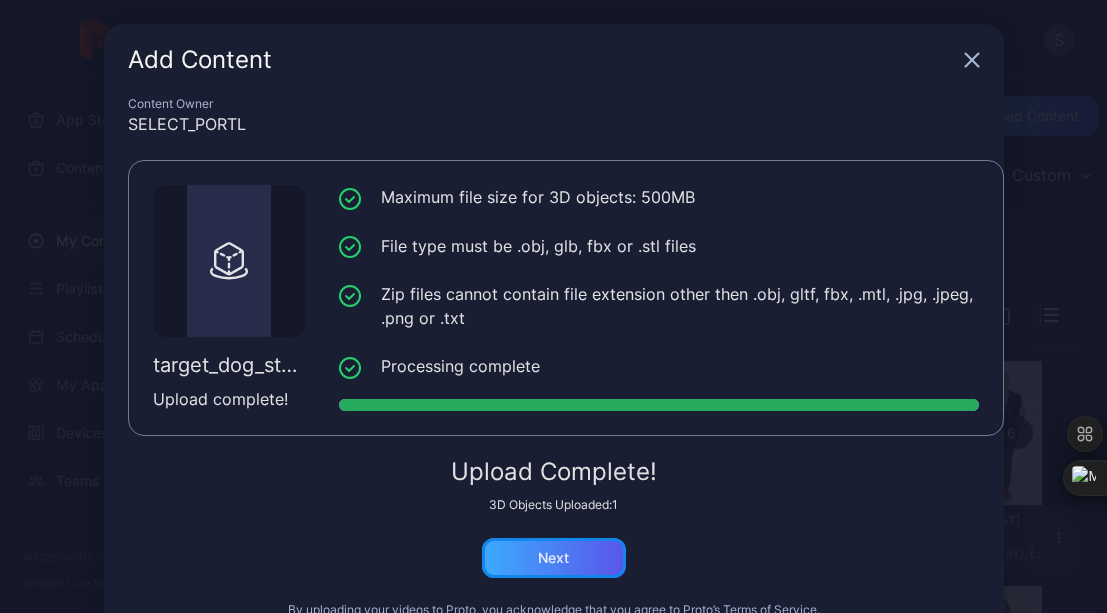 click on "Next" at bounding box center (554, 558) 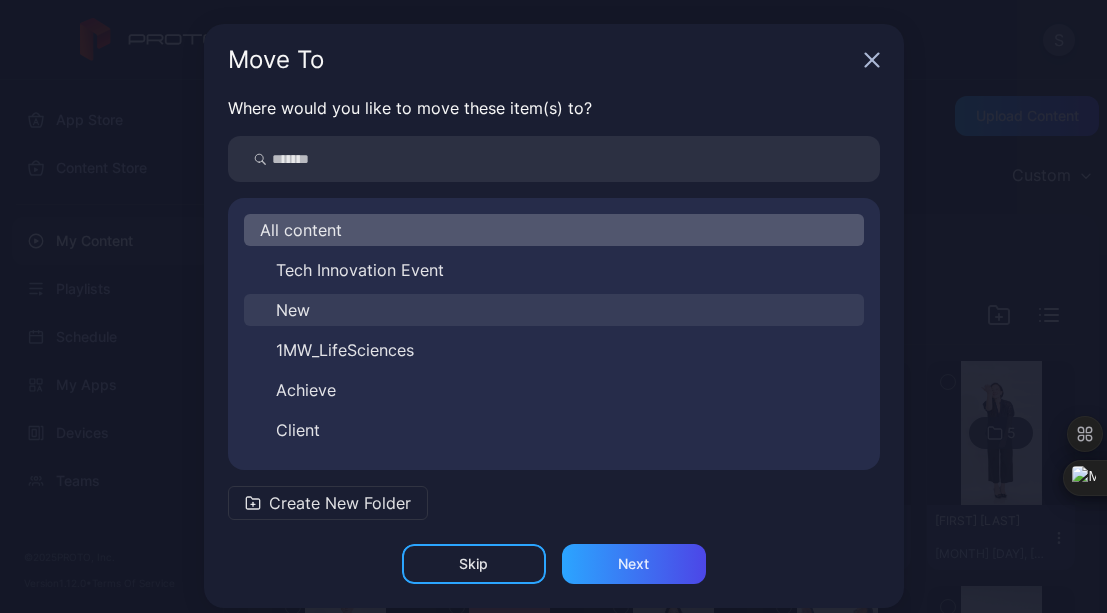 scroll, scrollTop: 232, scrollLeft: 0, axis: vertical 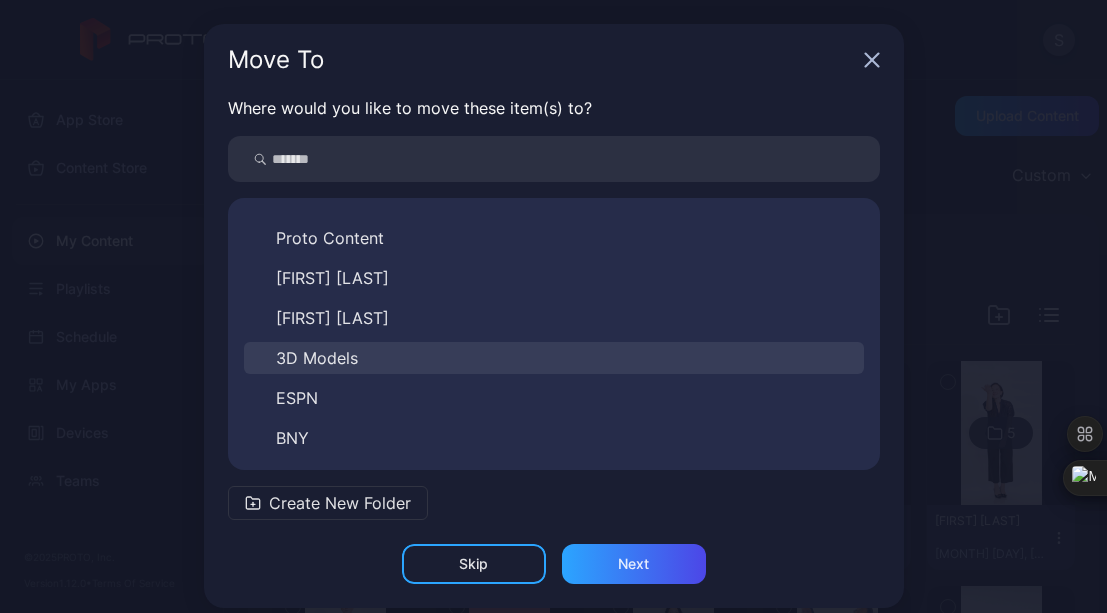 click on "3D Models" at bounding box center [317, 358] 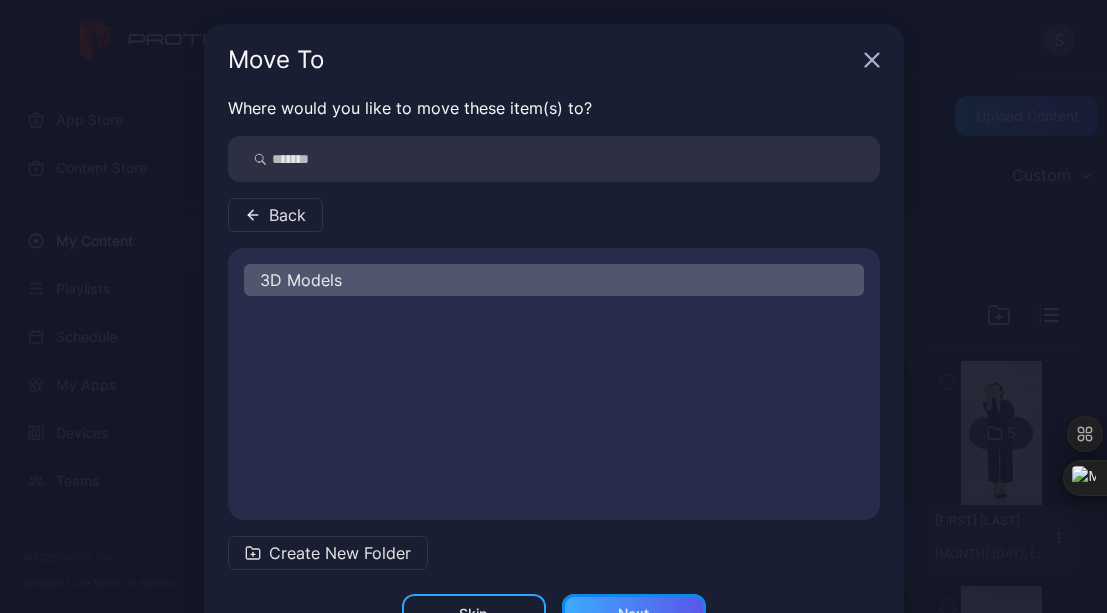 click on "Next" at bounding box center [634, 614] 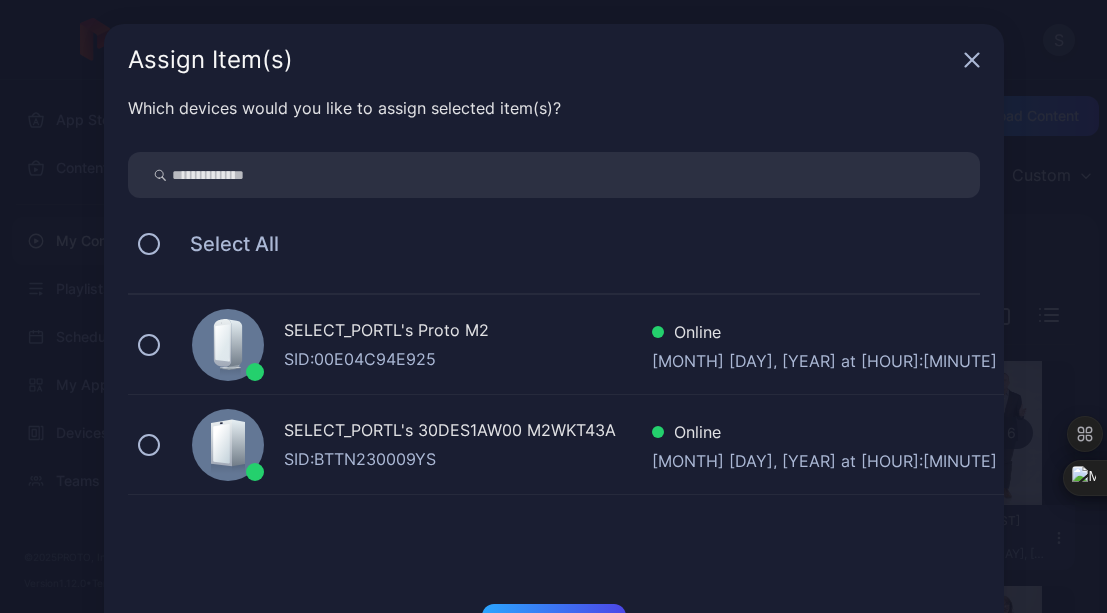 scroll, scrollTop: 79, scrollLeft: 0, axis: vertical 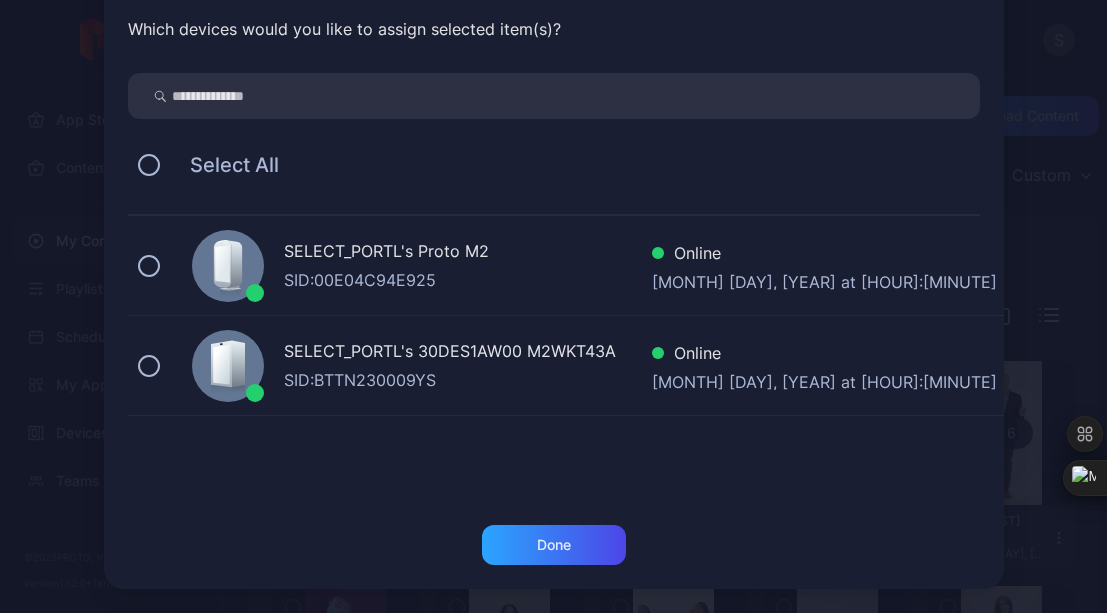 click on "SID:  BTTN230009YS" at bounding box center (468, 380) 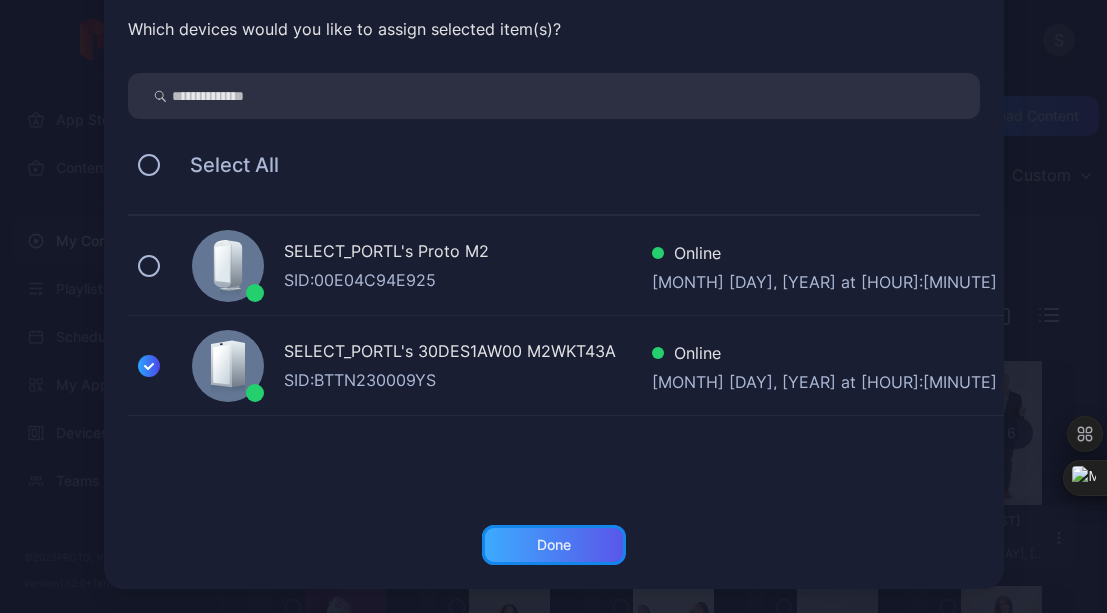 click on "Done" at bounding box center [554, 545] 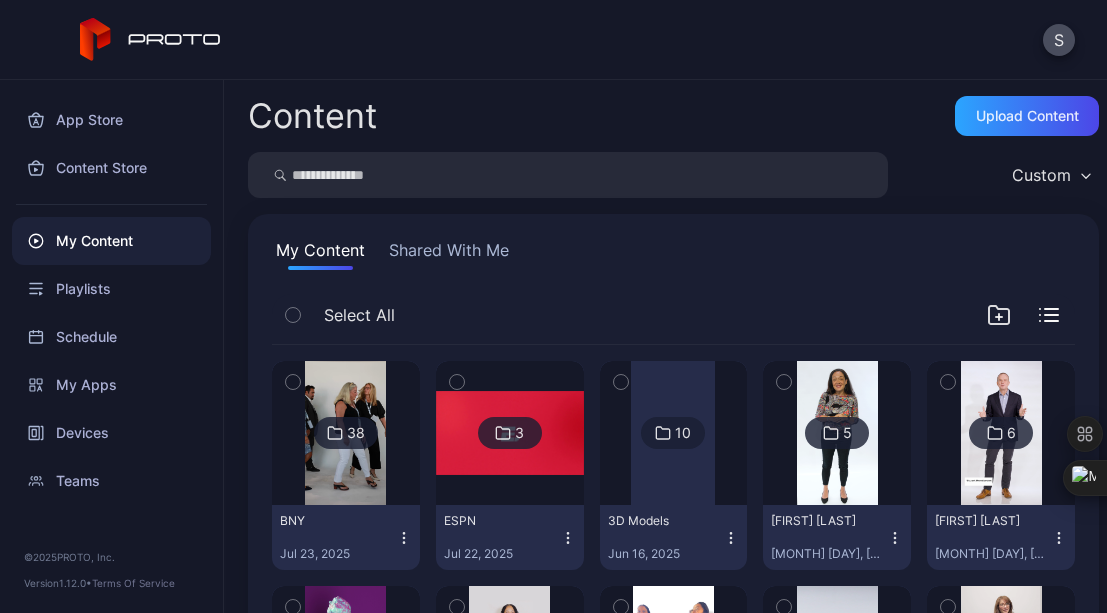 click on "10" at bounding box center (673, 433) 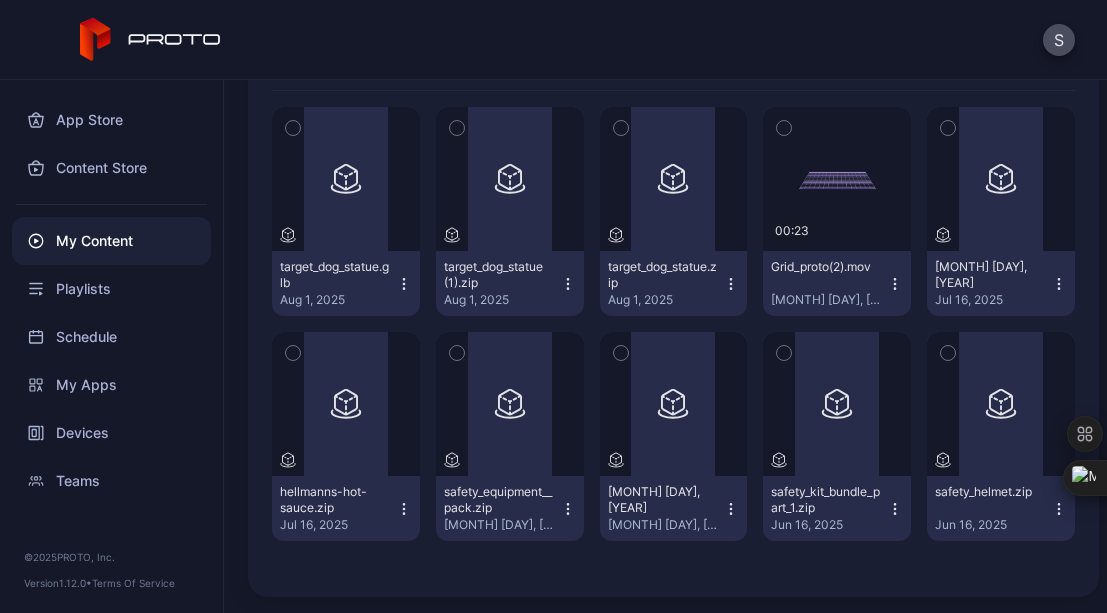 scroll, scrollTop: 0, scrollLeft: 0, axis: both 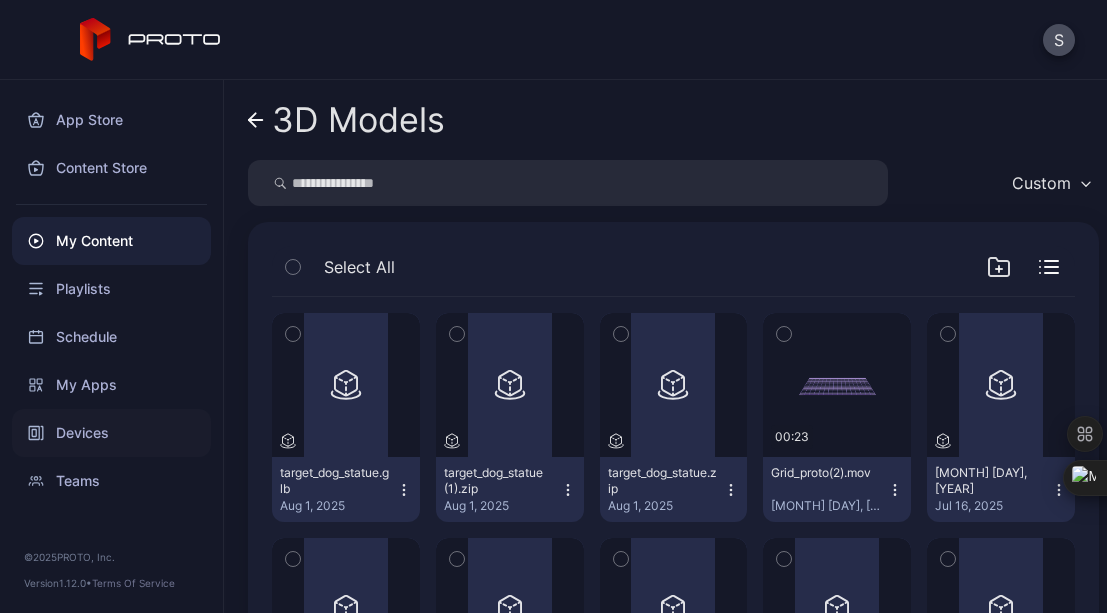click on "Devices" at bounding box center [111, 433] 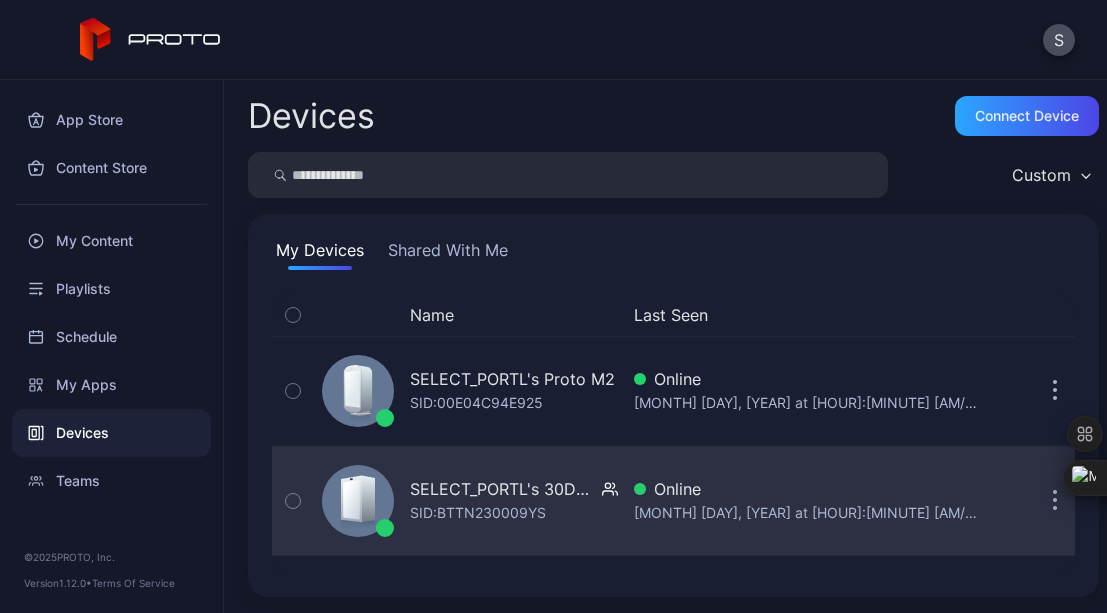 click on "SELECT_PORTL's 30DES1AW00 M2WKT43A" at bounding box center [502, 489] 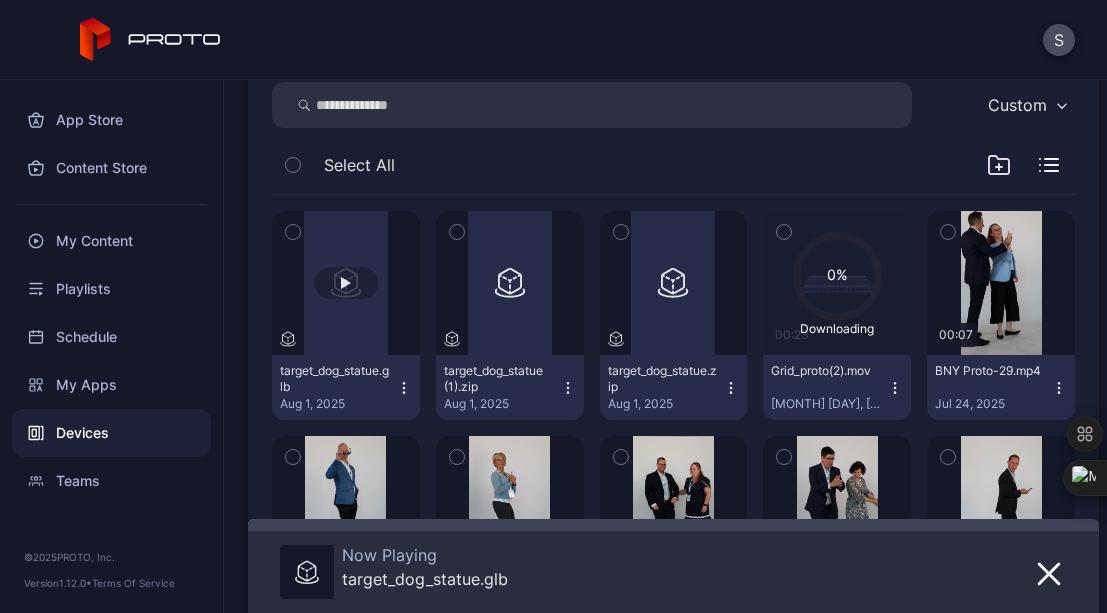 scroll, scrollTop: 291, scrollLeft: 0, axis: vertical 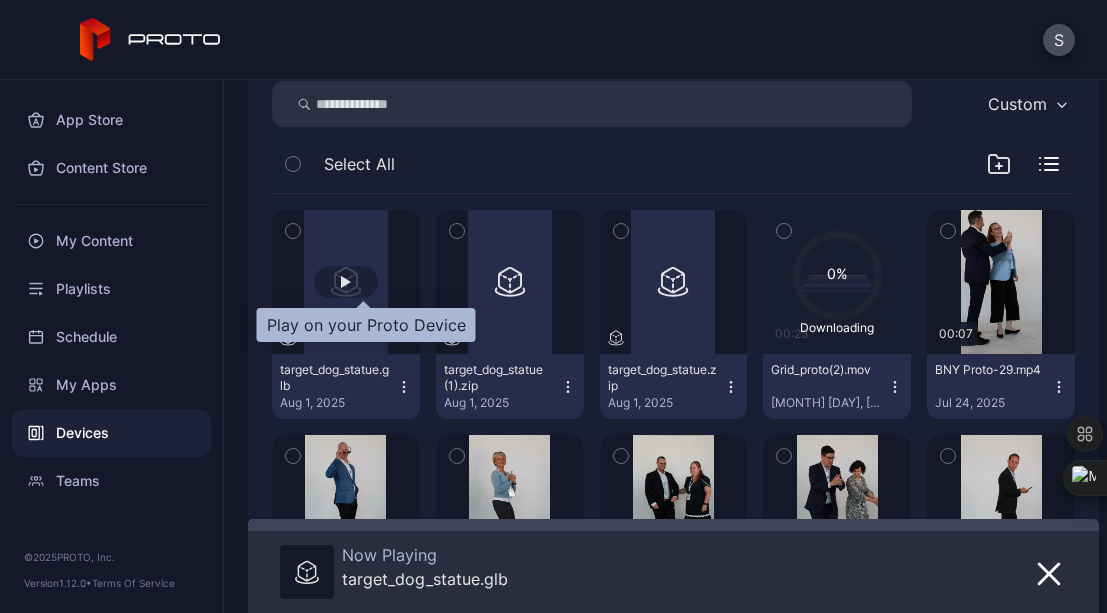 click at bounding box center (346, 282) 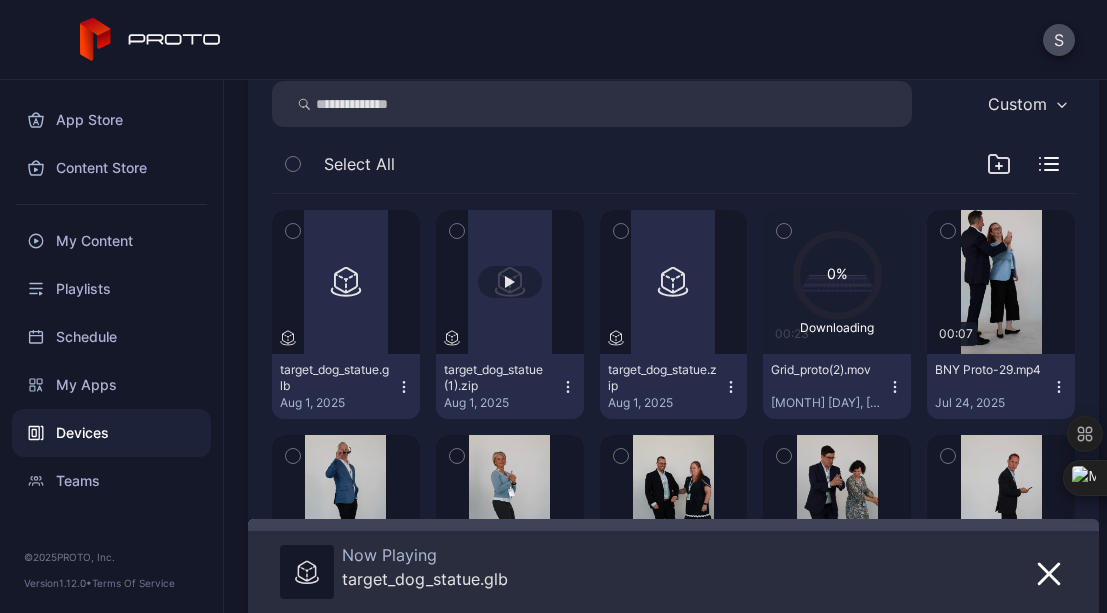 click at bounding box center (510, 282) 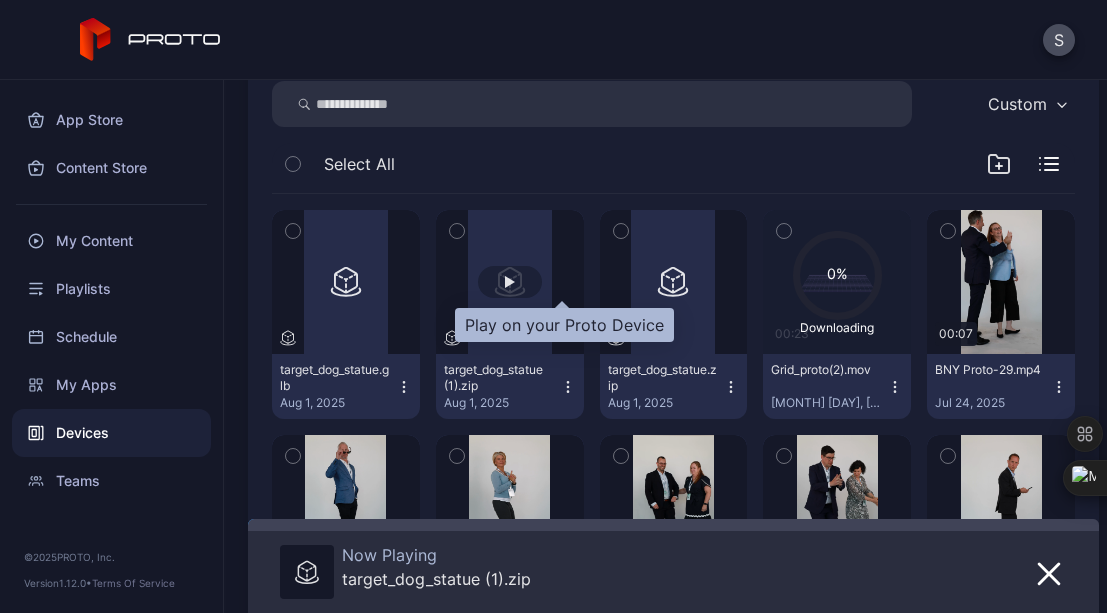 click at bounding box center [510, 282] 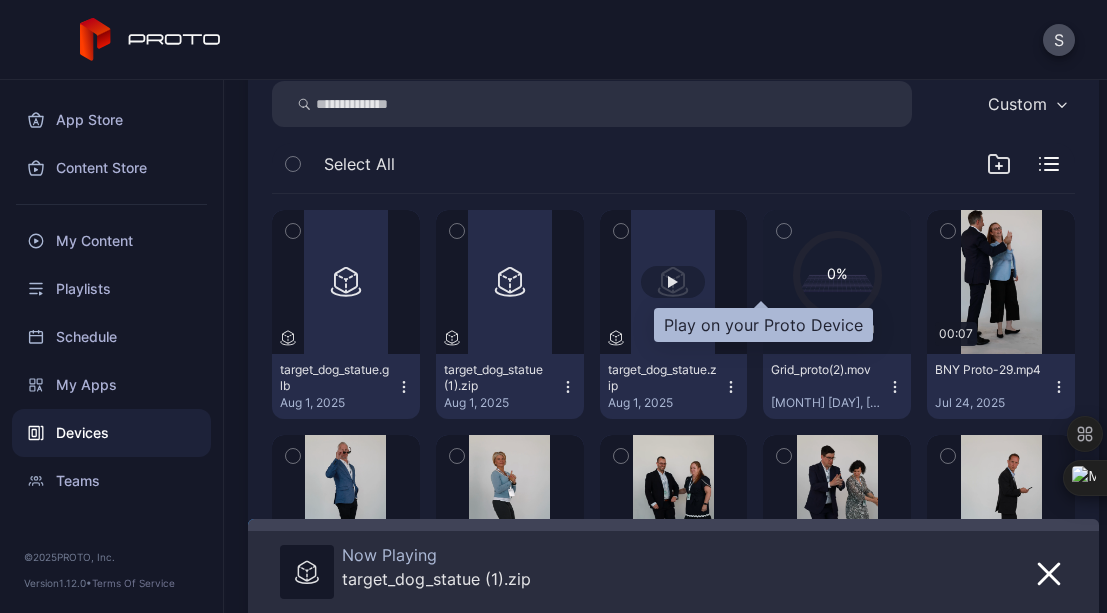 click at bounding box center [673, 282] 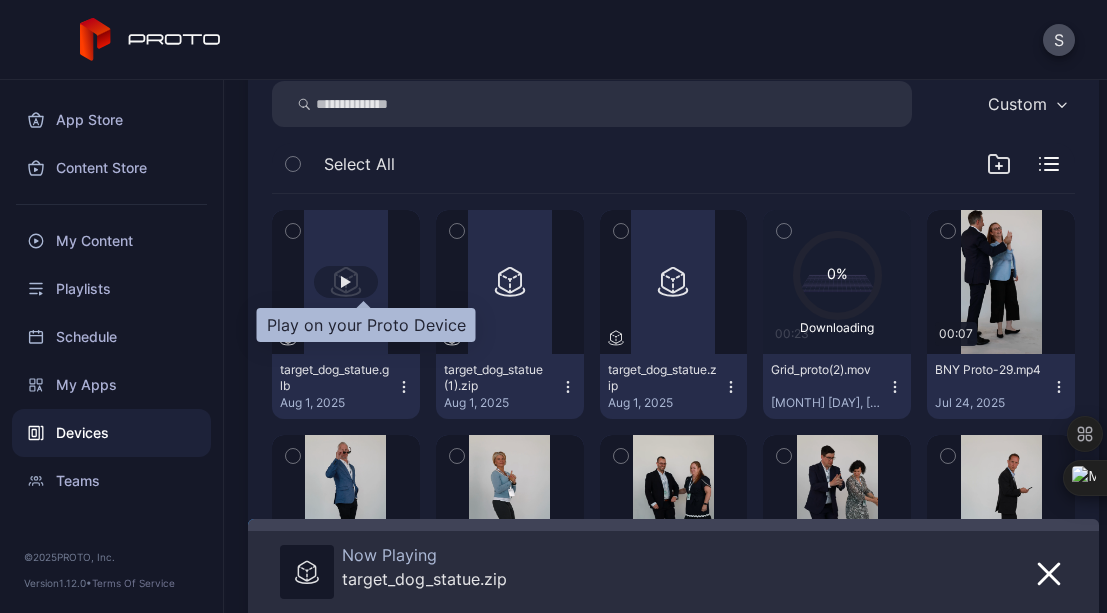 click at bounding box center [346, 282] 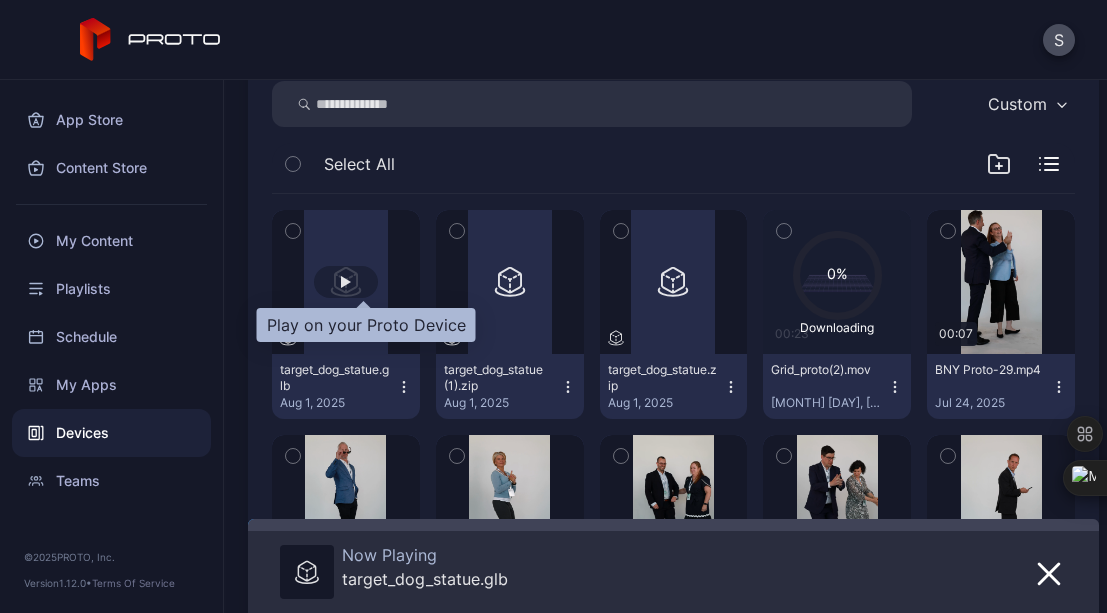 type 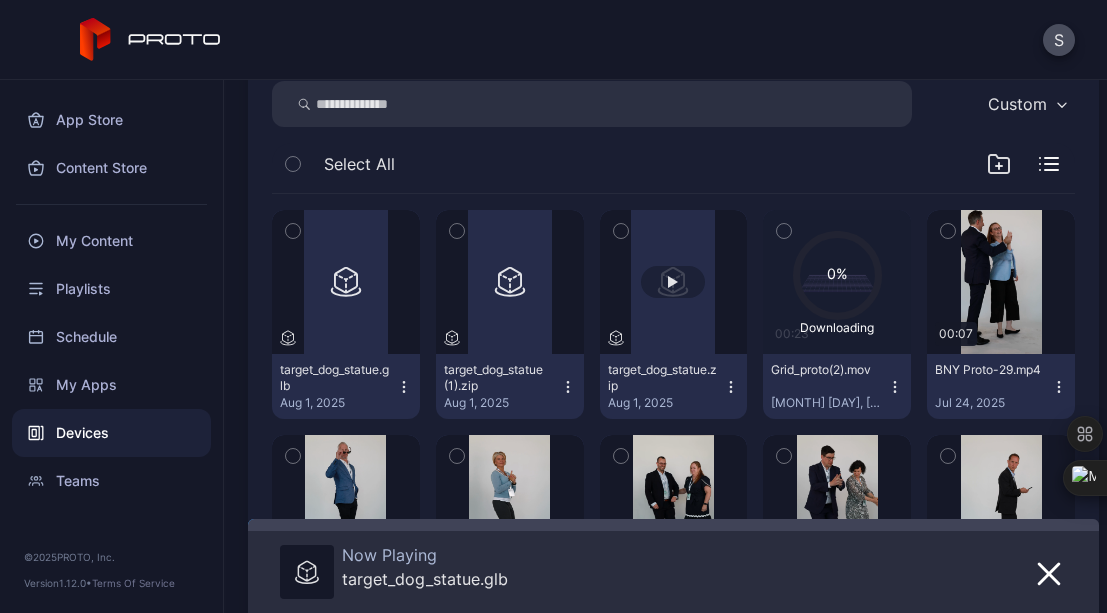 scroll, scrollTop: 0, scrollLeft: 0, axis: both 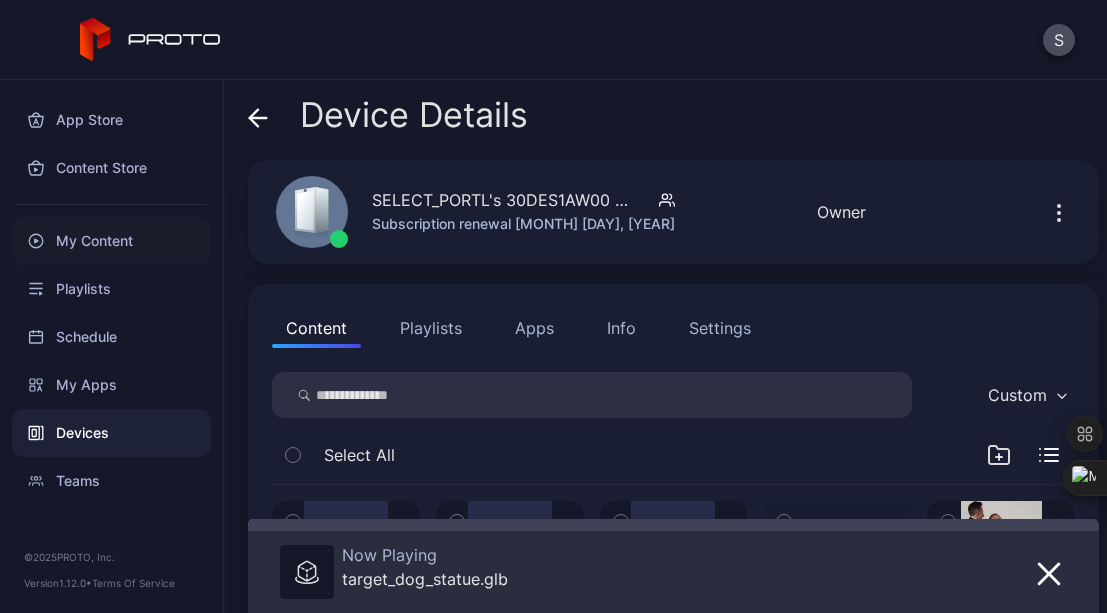 click on "My Content" at bounding box center (111, 241) 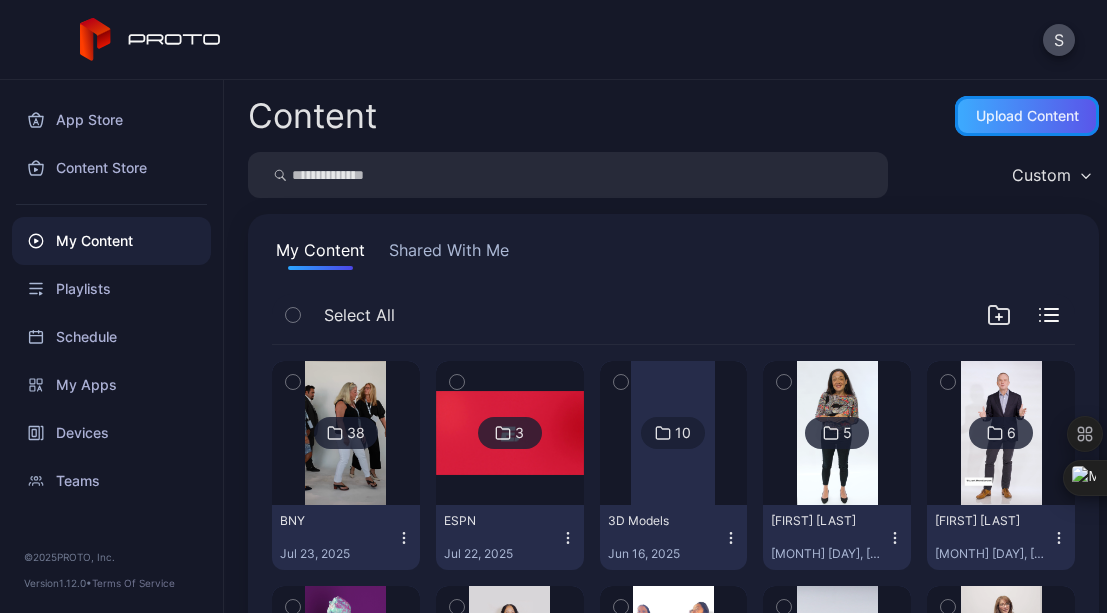 click on "Upload Content" at bounding box center (1027, 116) 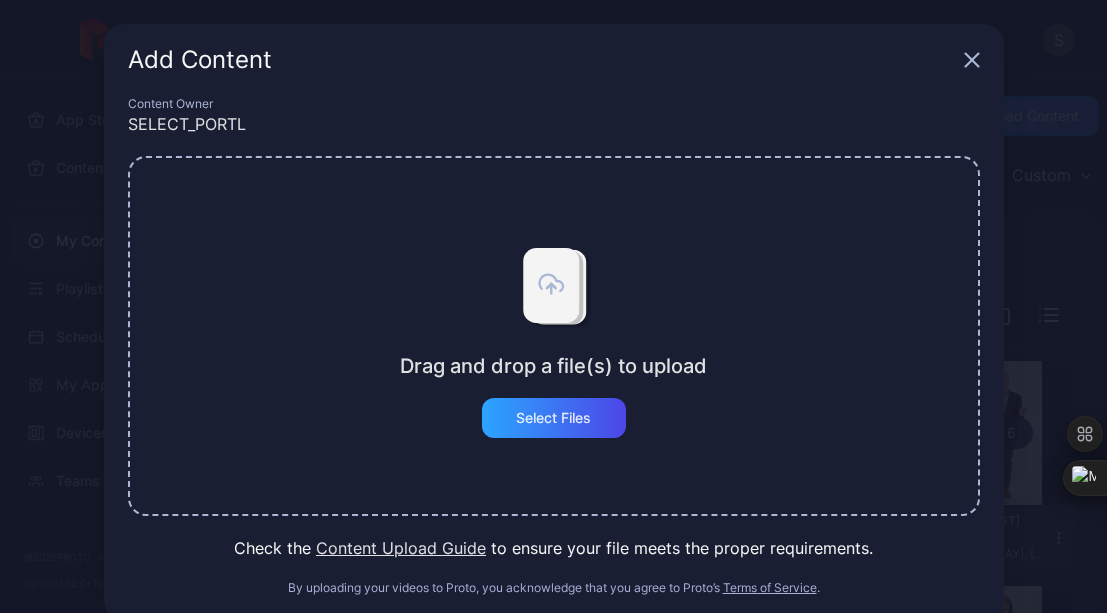type 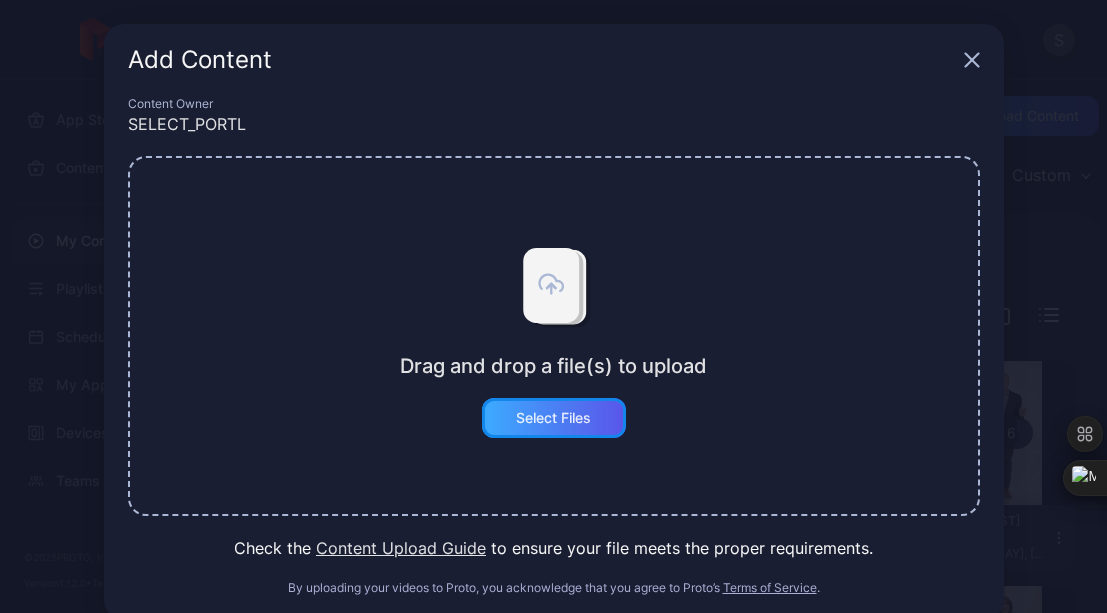click on "Select Files" at bounding box center [553, 418] 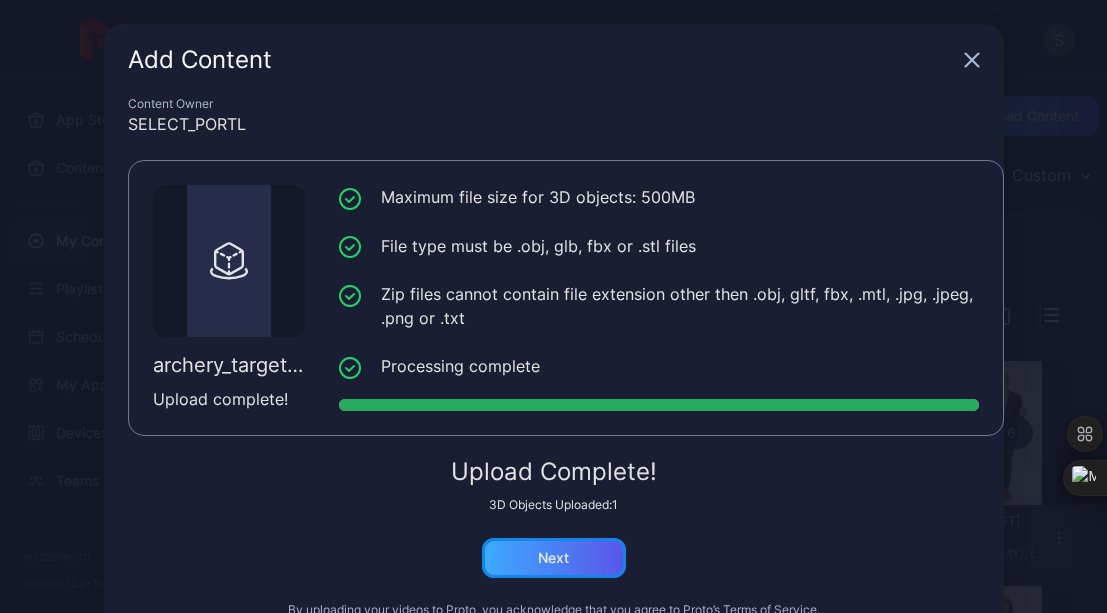 click on "Next" at bounding box center (553, 558) 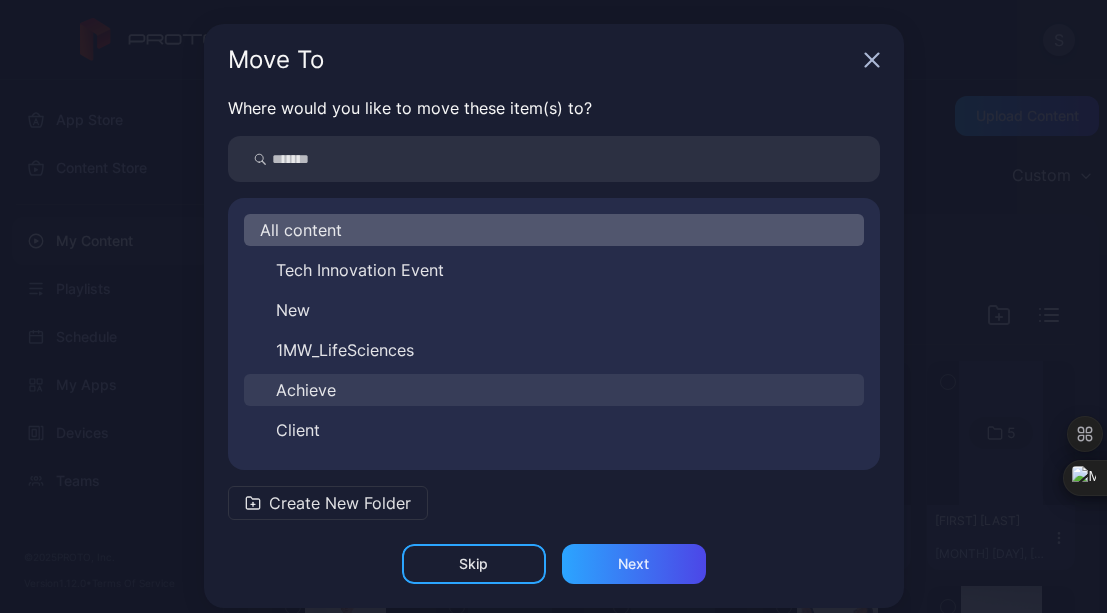 scroll, scrollTop: 232, scrollLeft: 0, axis: vertical 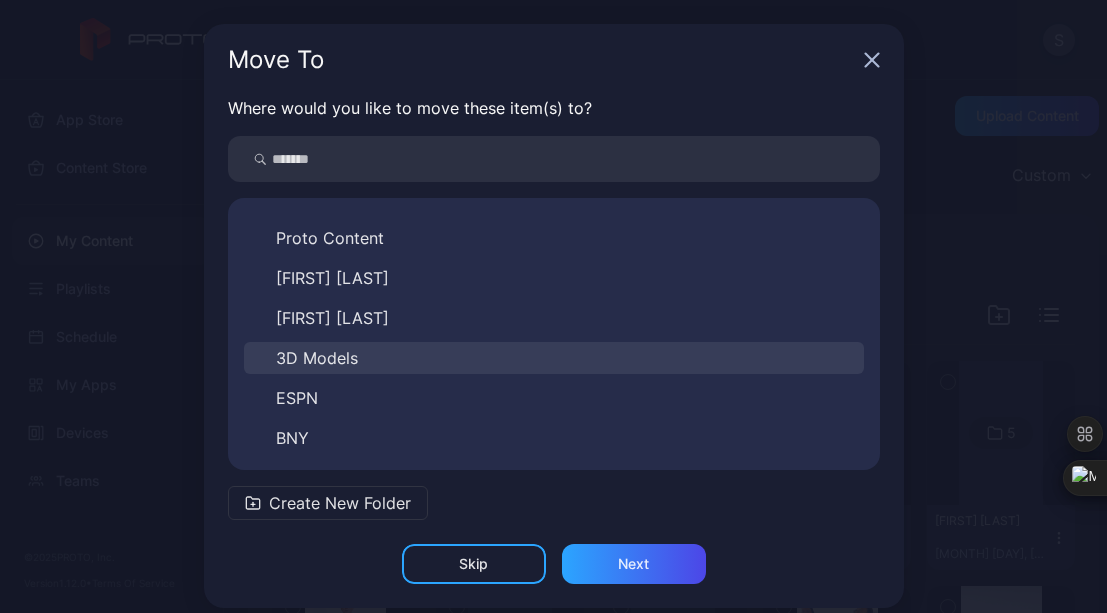 click on "3D Models" at bounding box center (317, 358) 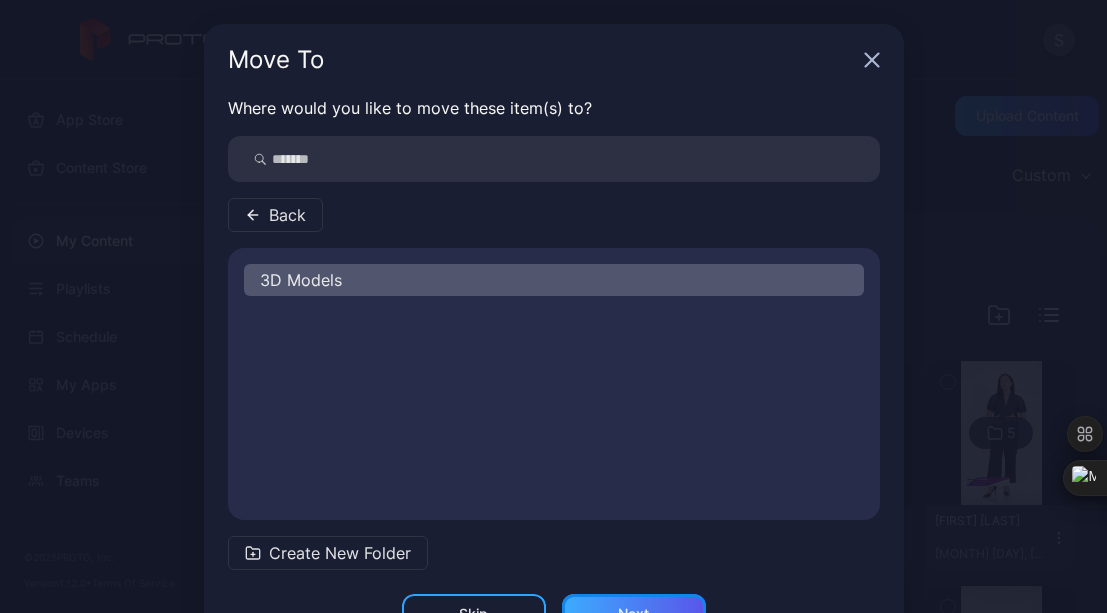click on "Next" at bounding box center [634, 614] 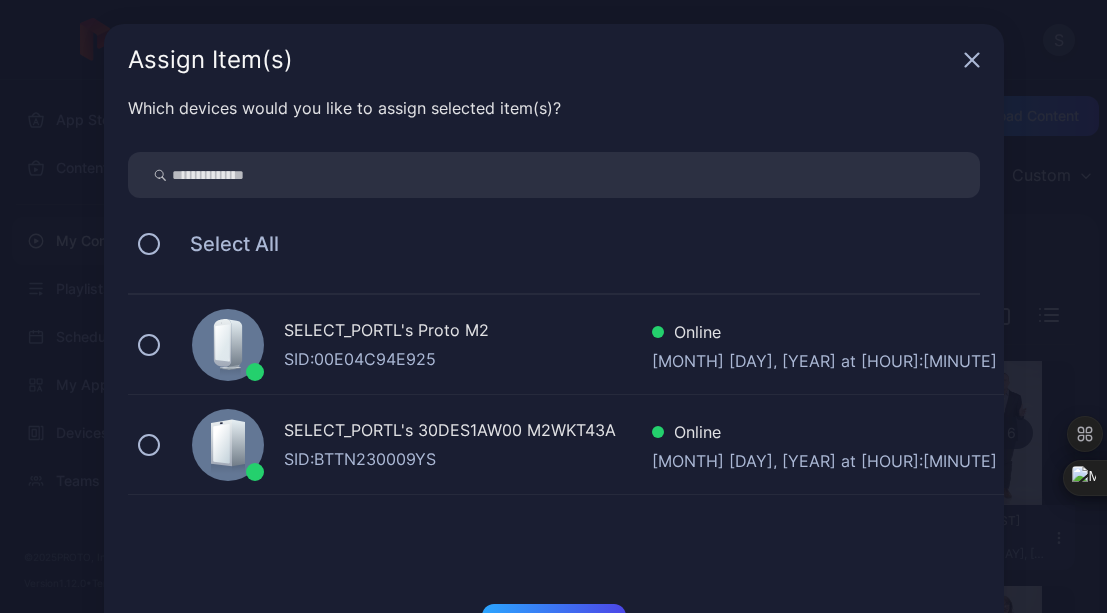 click on "SID:  BTTN230009YS" at bounding box center [468, 459] 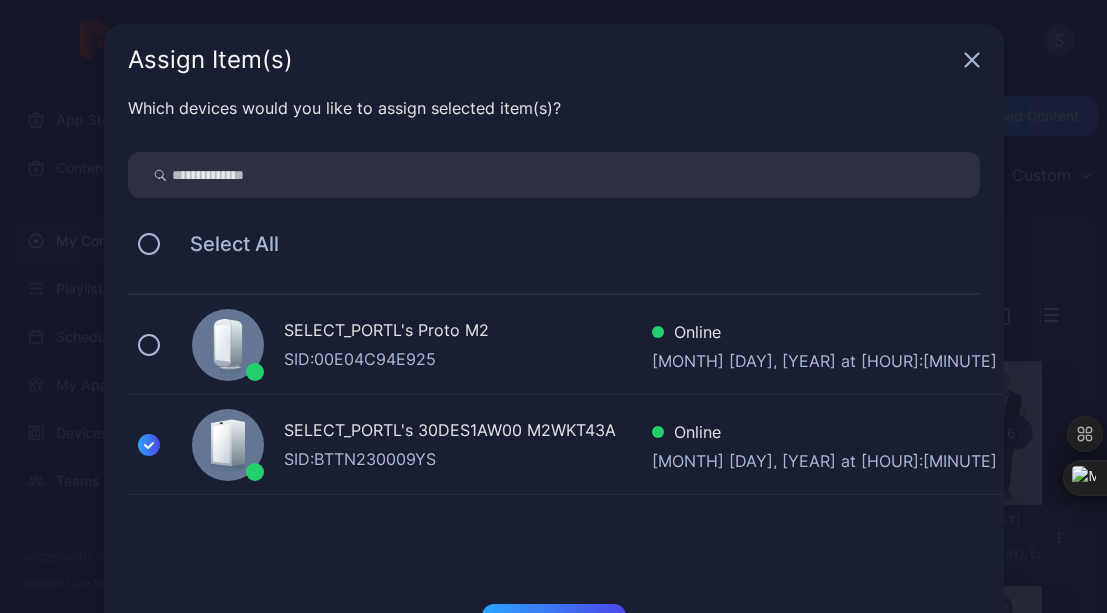 scroll, scrollTop: 79, scrollLeft: 0, axis: vertical 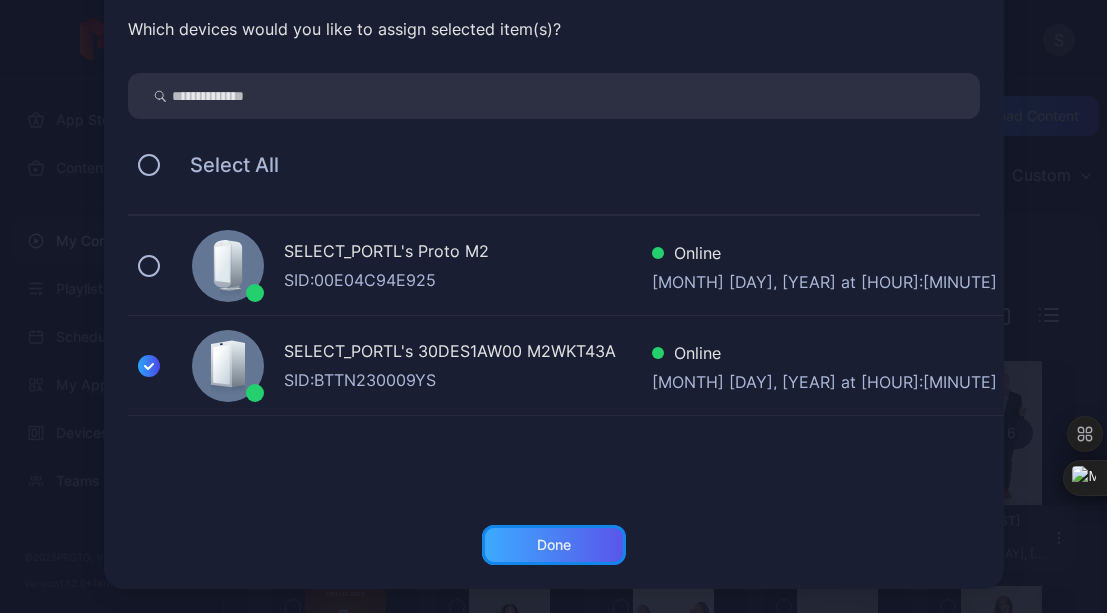 click on "Done" at bounding box center [554, 545] 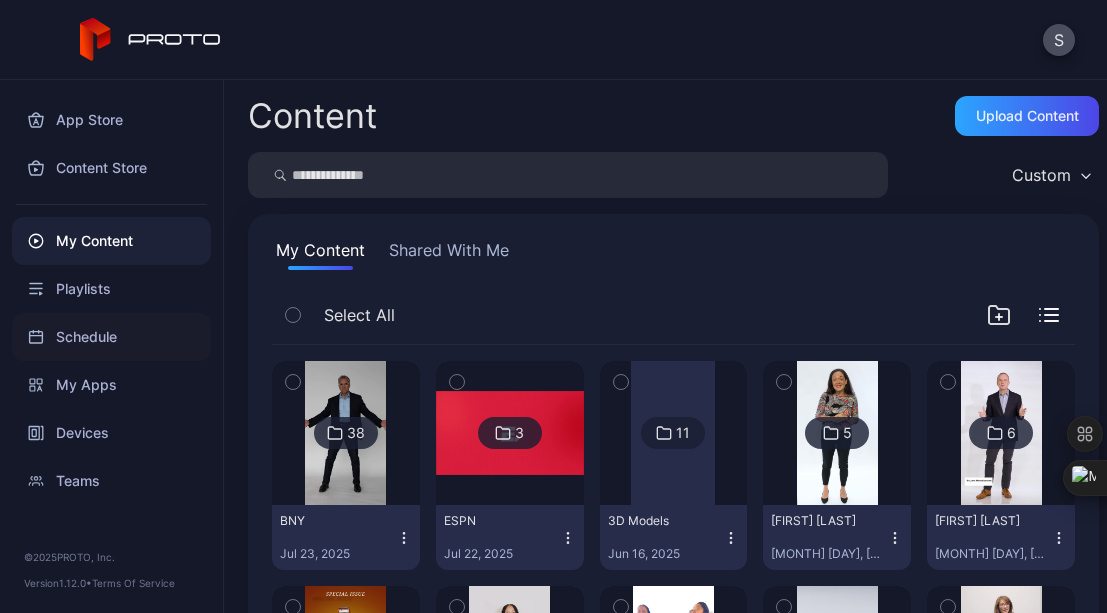 click on "Schedule" at bounding box center (111, 337) 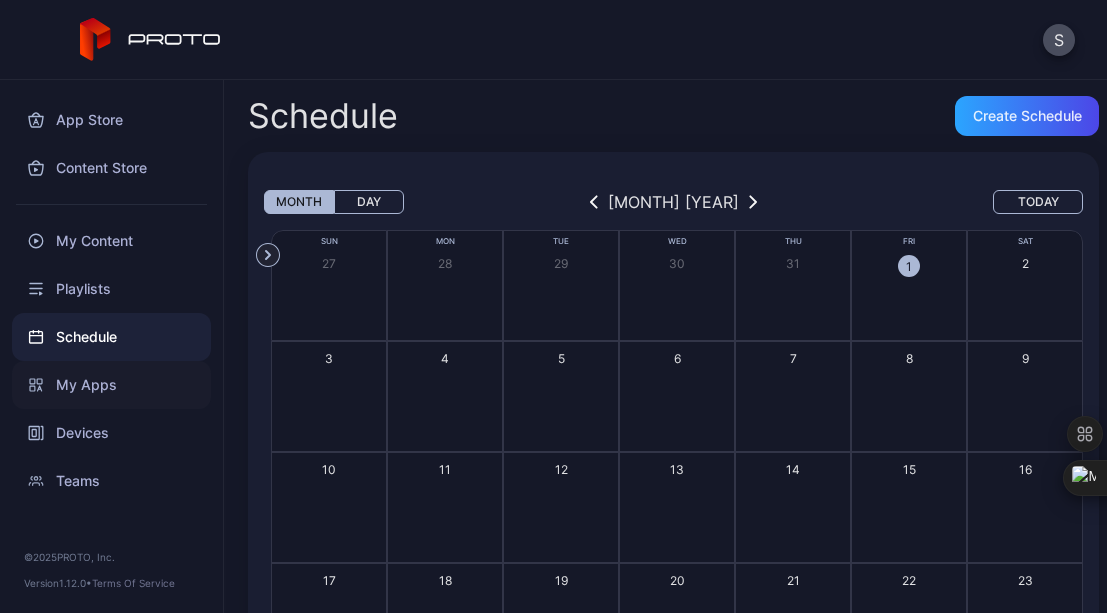 click on "My Apps" at bounding box center (111, 385) 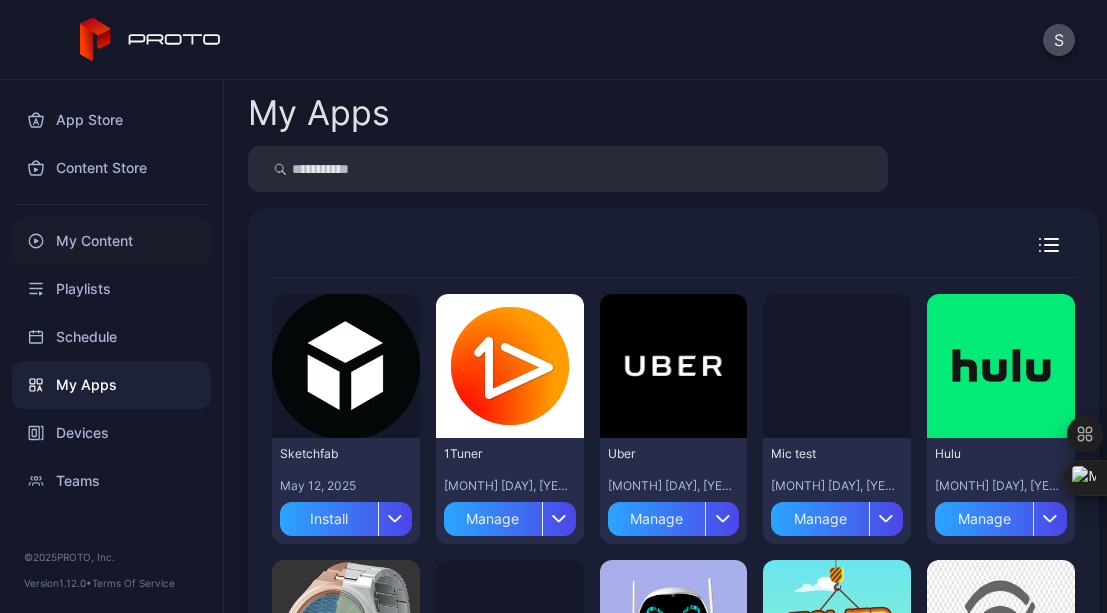 click on "My Content" at bounding box center [111, 241] 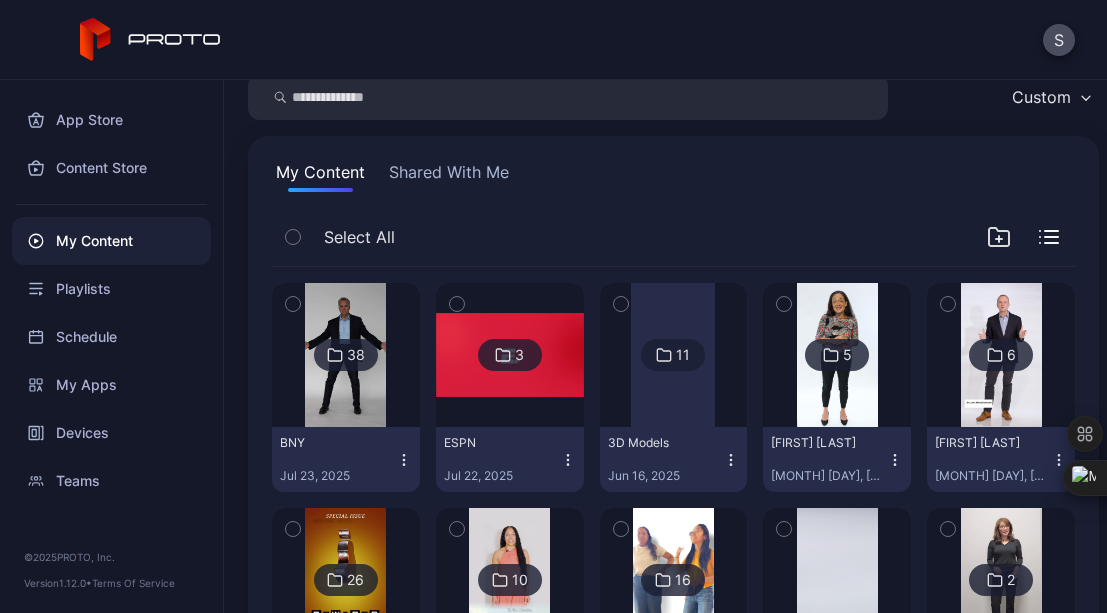 scroll, scrollTop: 170, scrollLeft: 0, axis: vertical 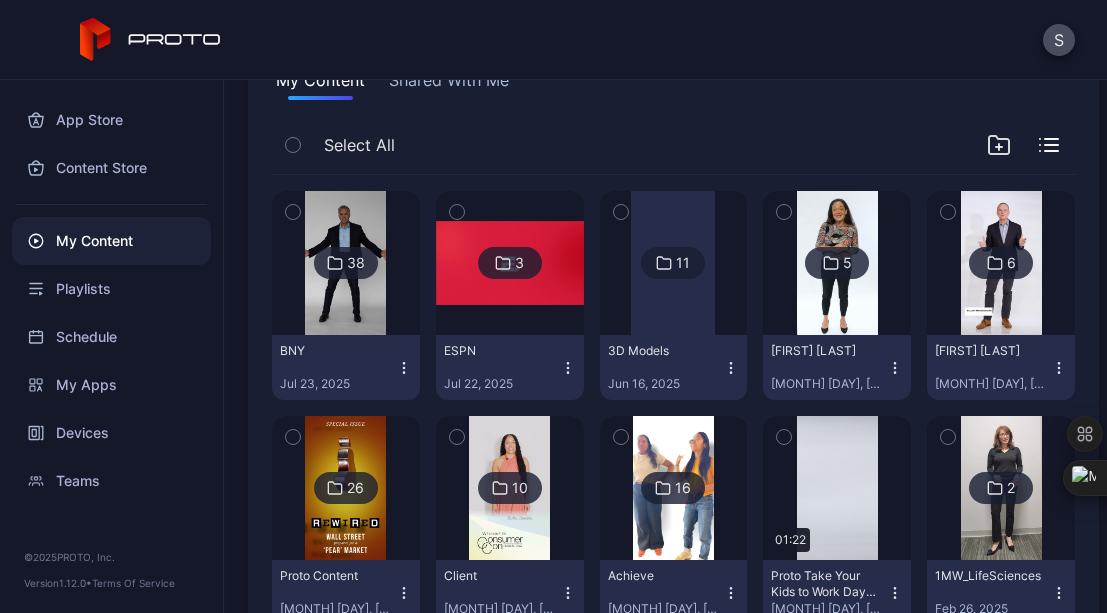 click 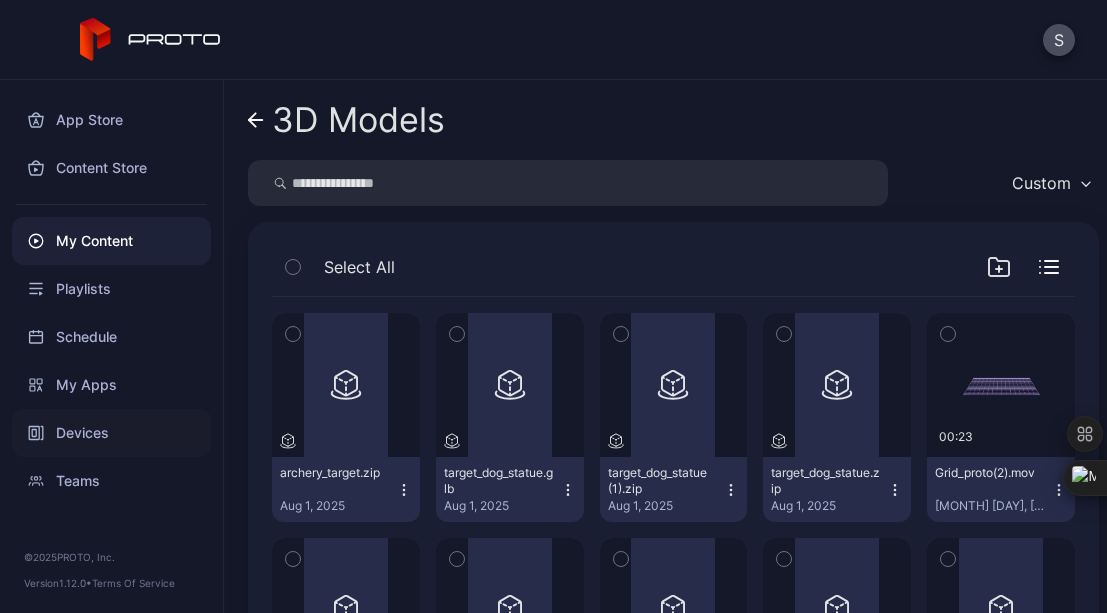click on "Devices" at bounding box center [111, 433] 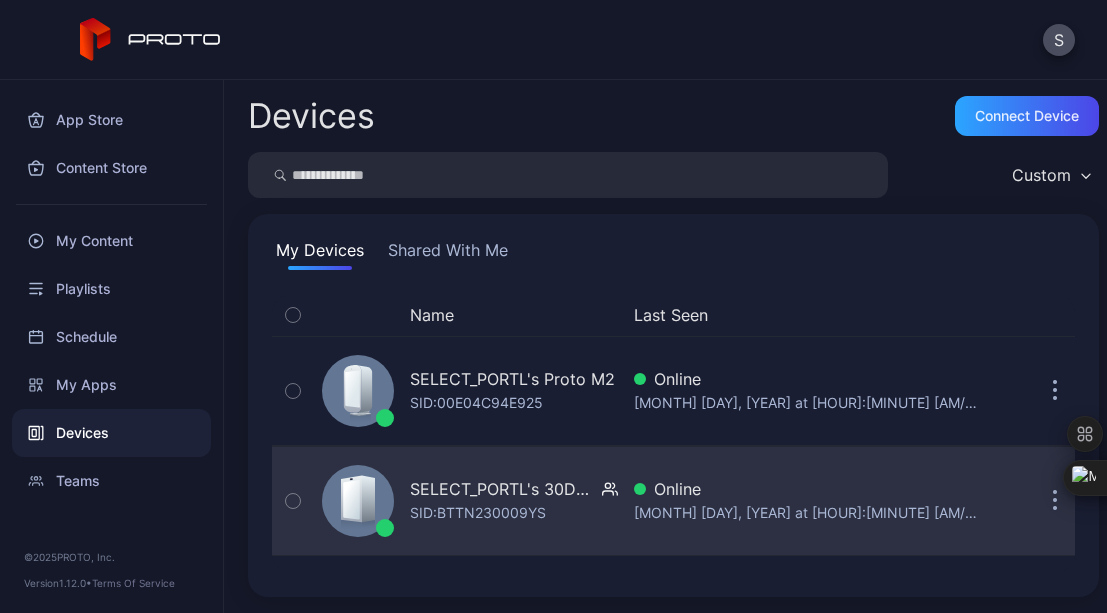 click on "SELECT_PORTL's 30DES1AW00 M2WKT43A" at bounding box center [502, 489] 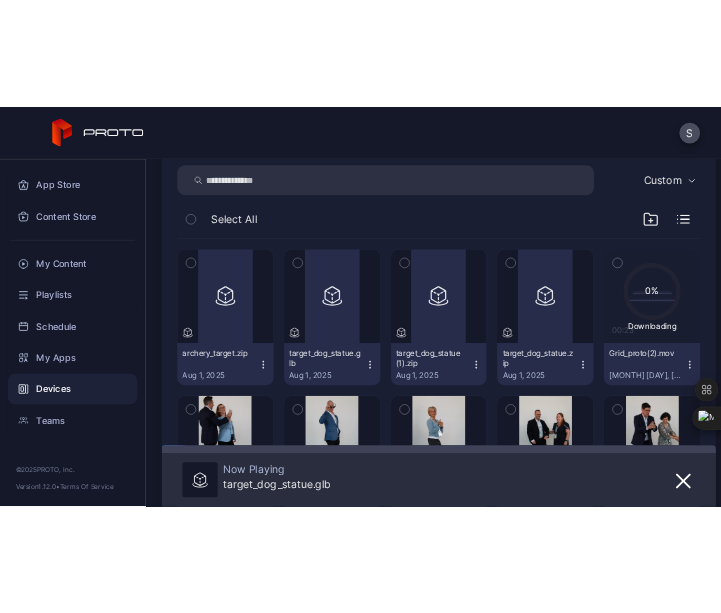 scroll, scrollTop: 282, scrollLeft: 0, axis: vertical 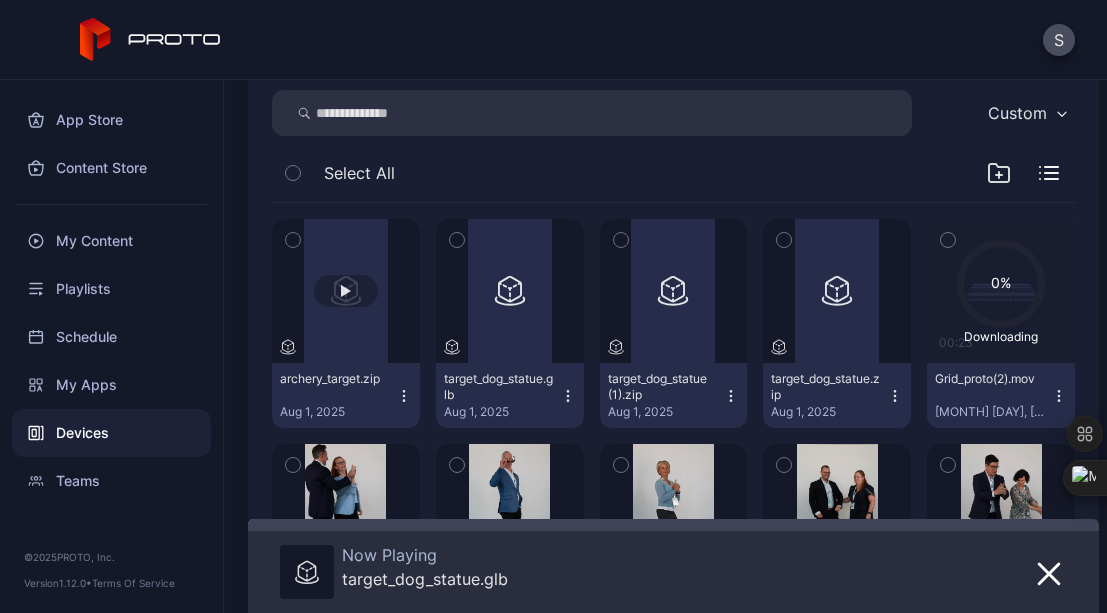 click at bounding box center (346, 291) 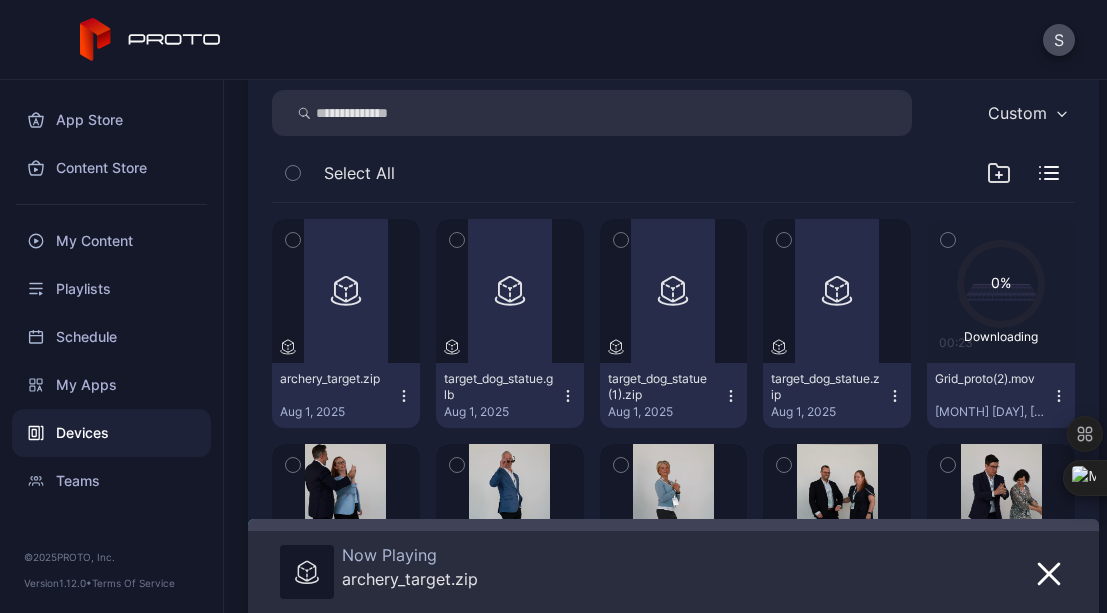 click 